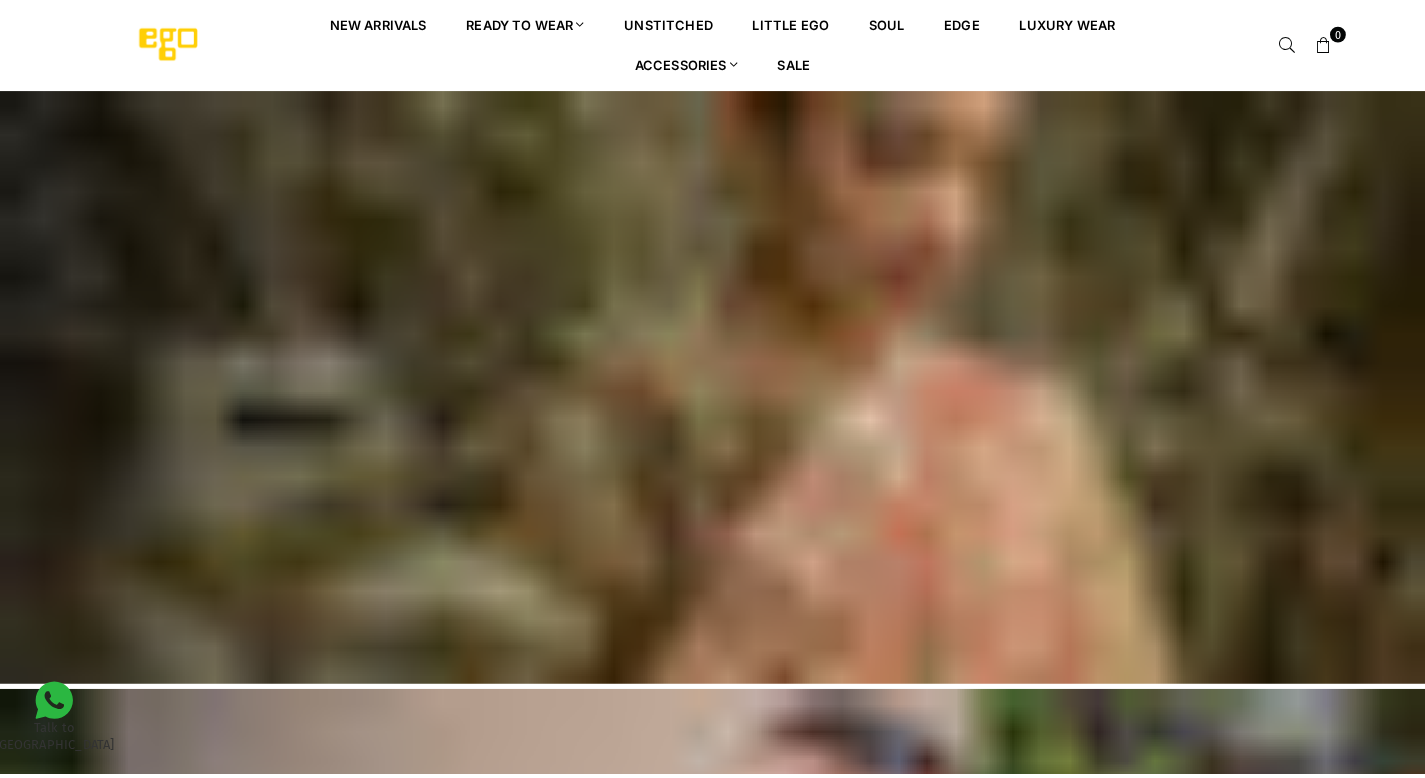 scroll, scrollTop: 0, scrollLeft: 0, axis: both 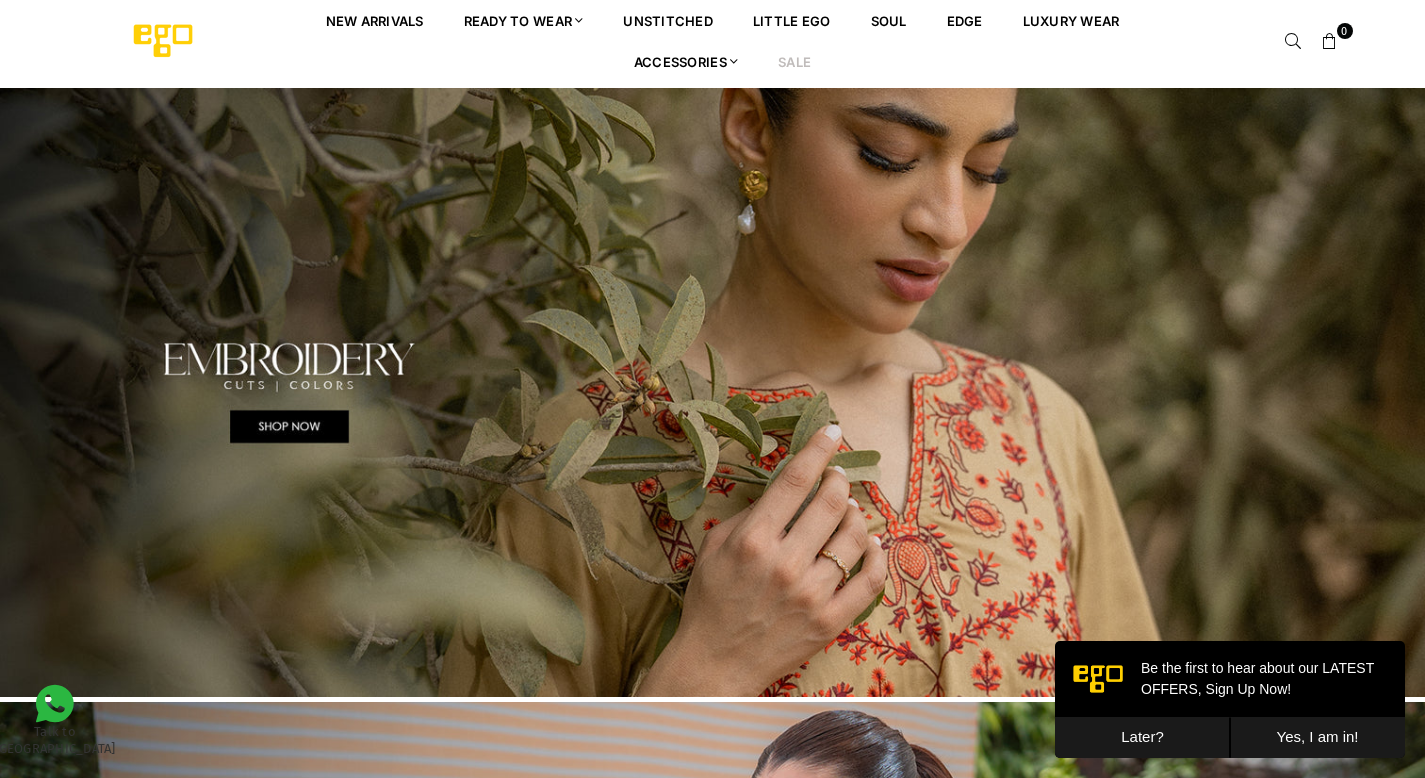 click on "Sale" at bounding box center (794, 61) 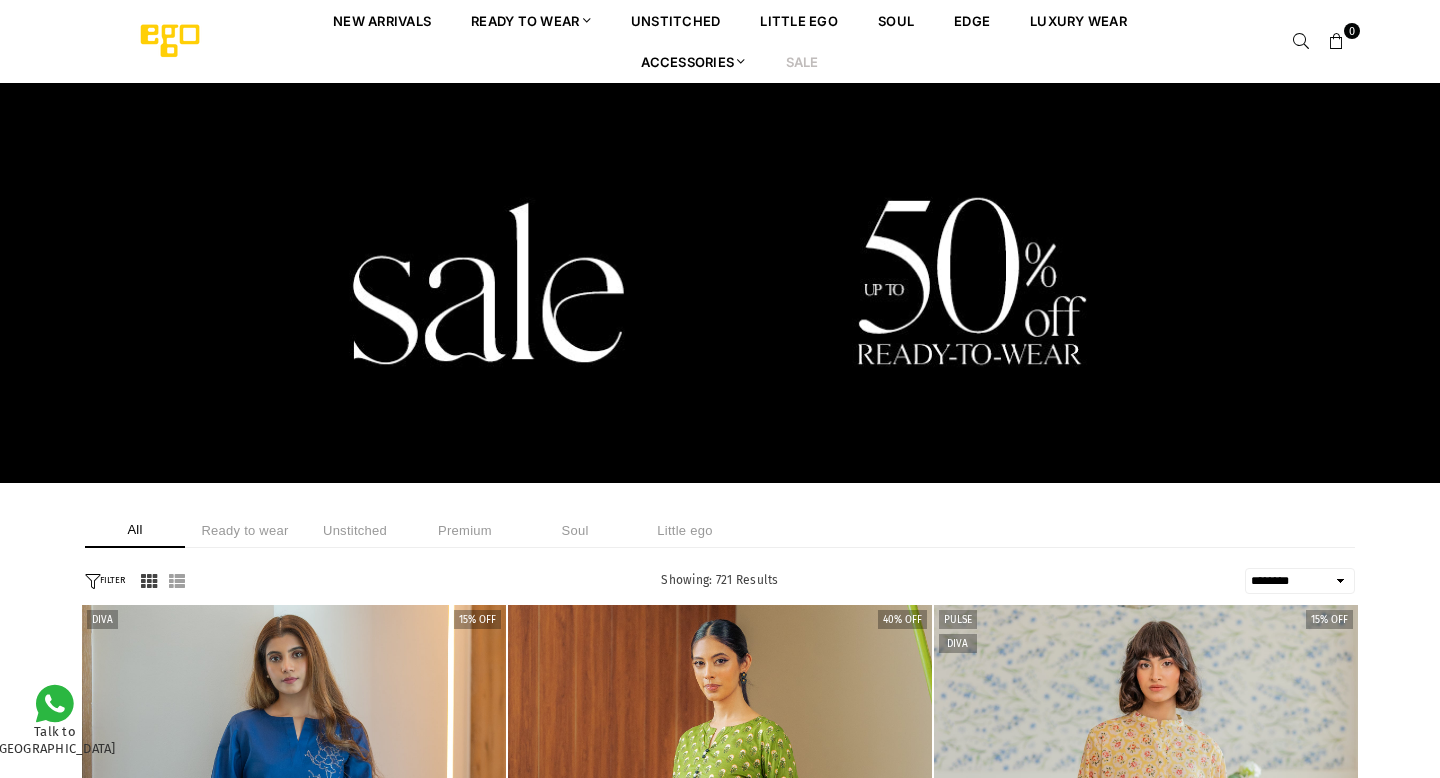 select on "******" 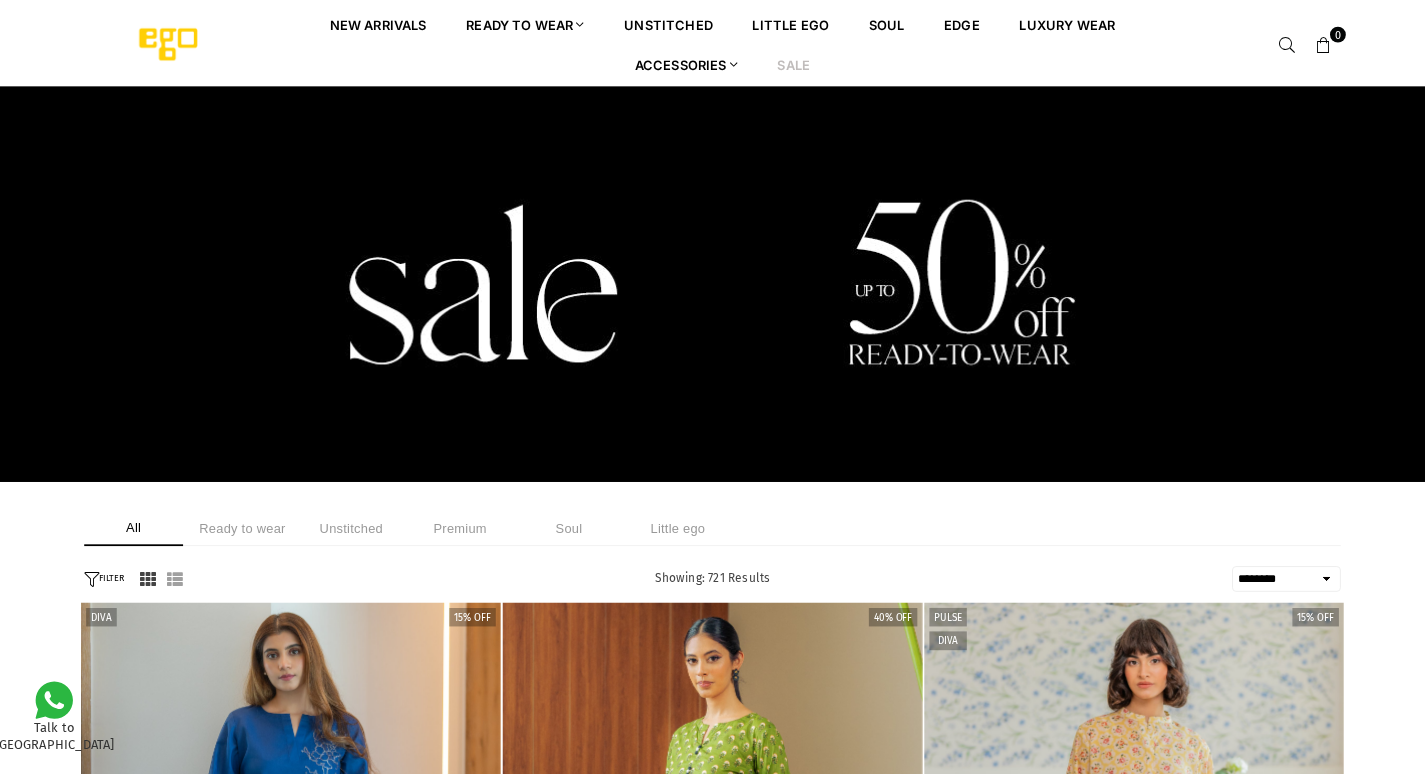scroll, scrollTop: 0, scrollLeft: 0, axis: both 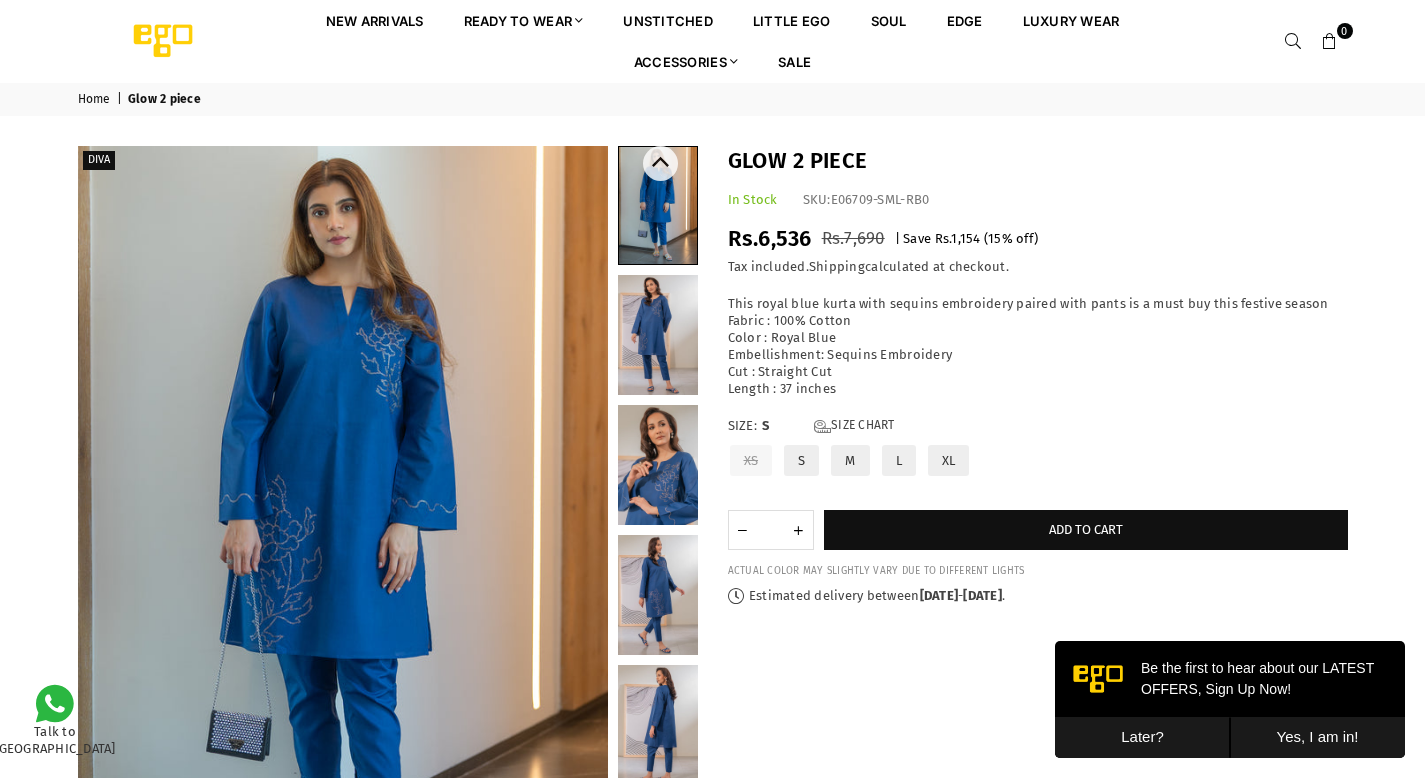 click at bounding box center (658, 205) 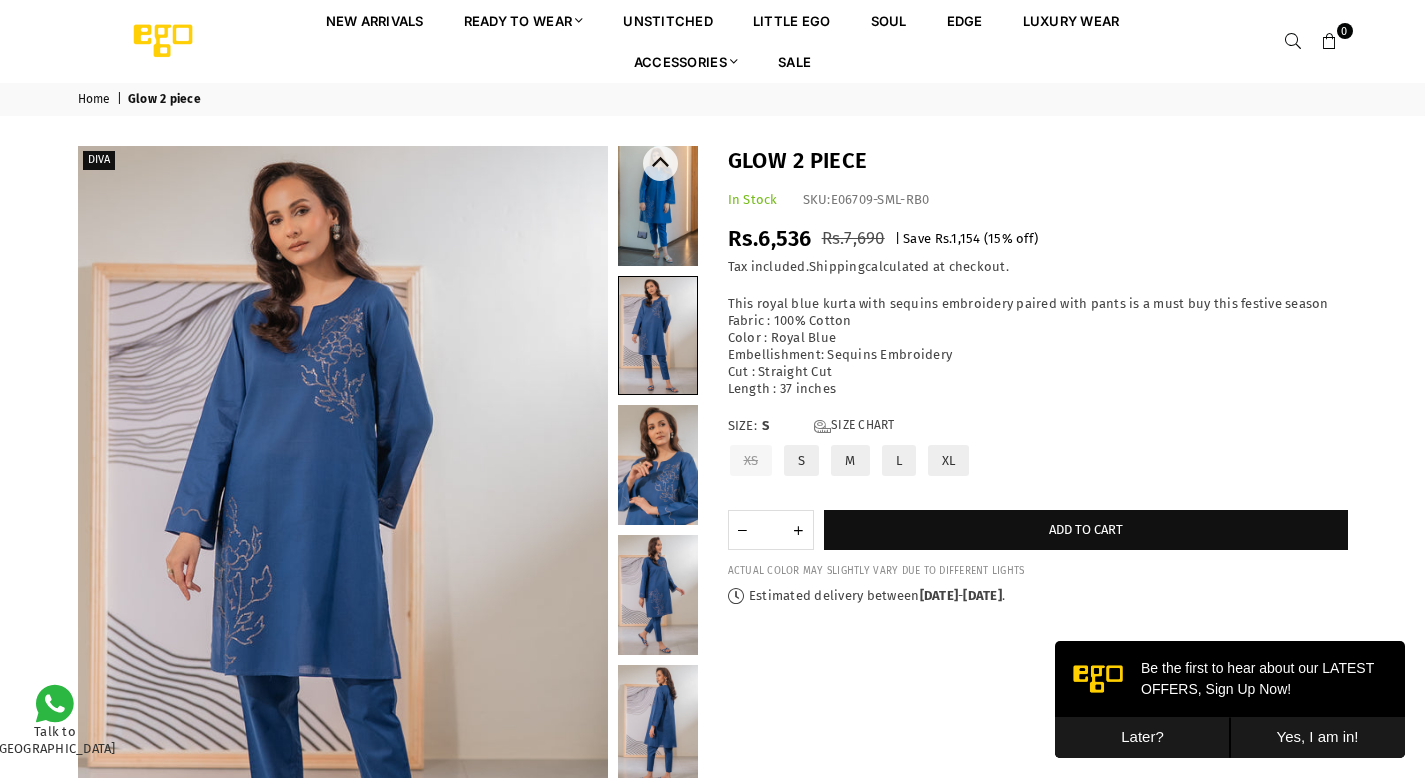 click at bounding box center (658, 465) 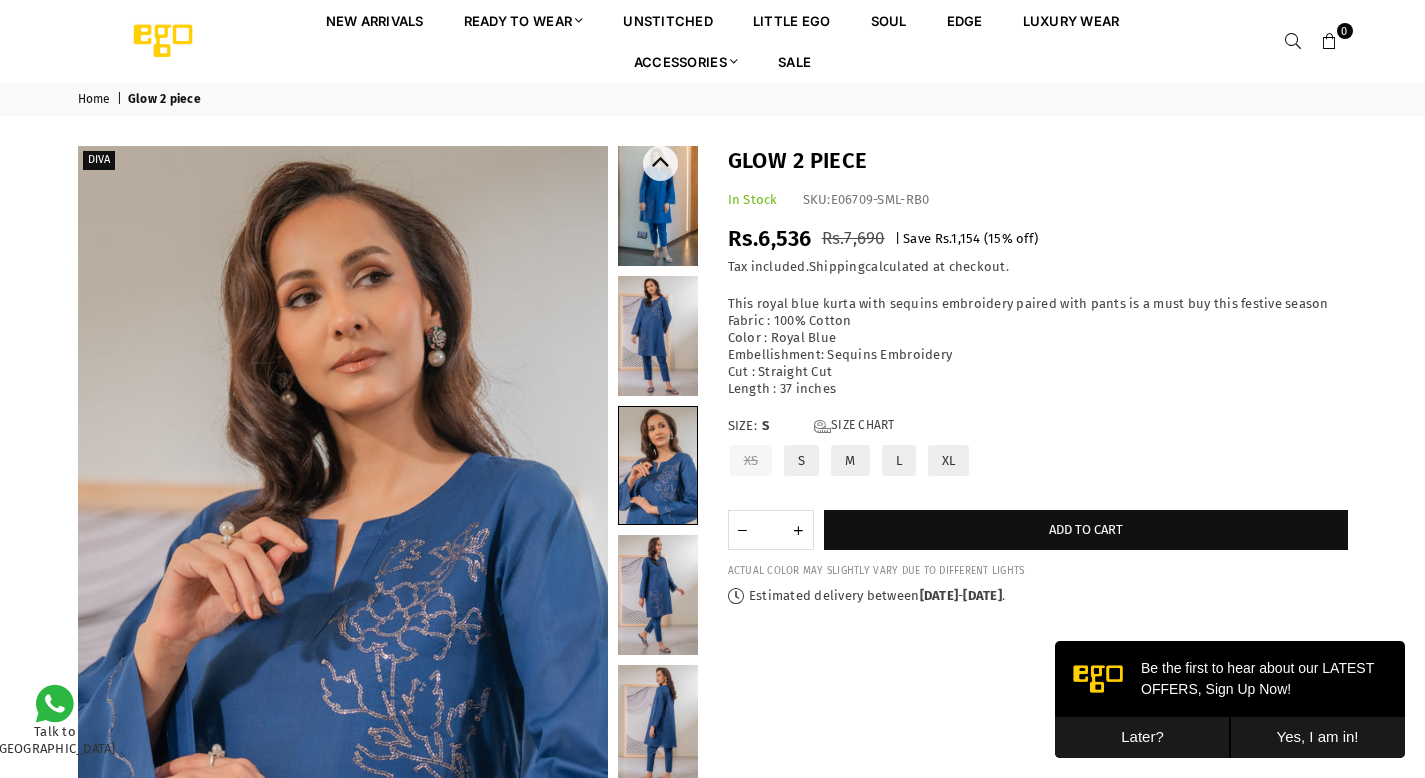 click at bounding box center [658, 595] 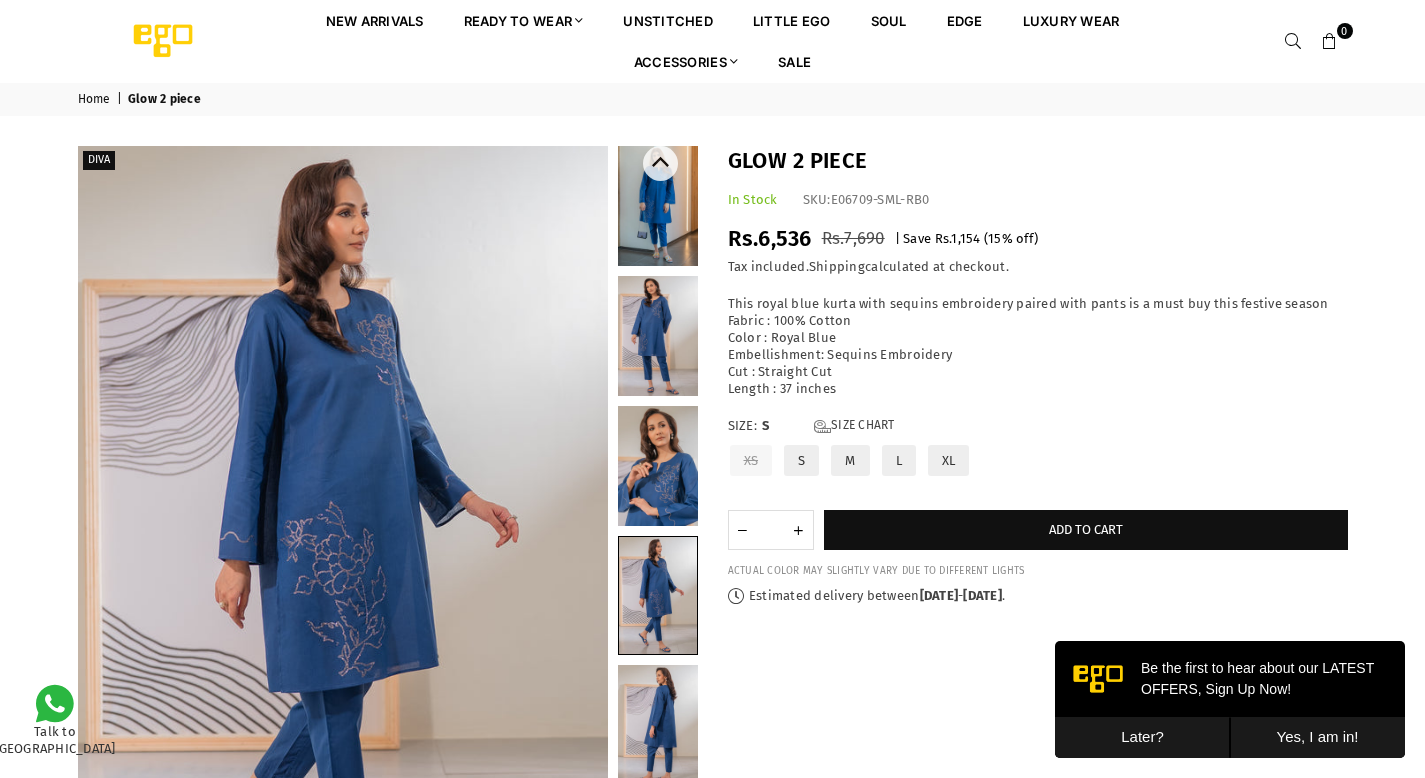 click at bounding box center (658, 725) 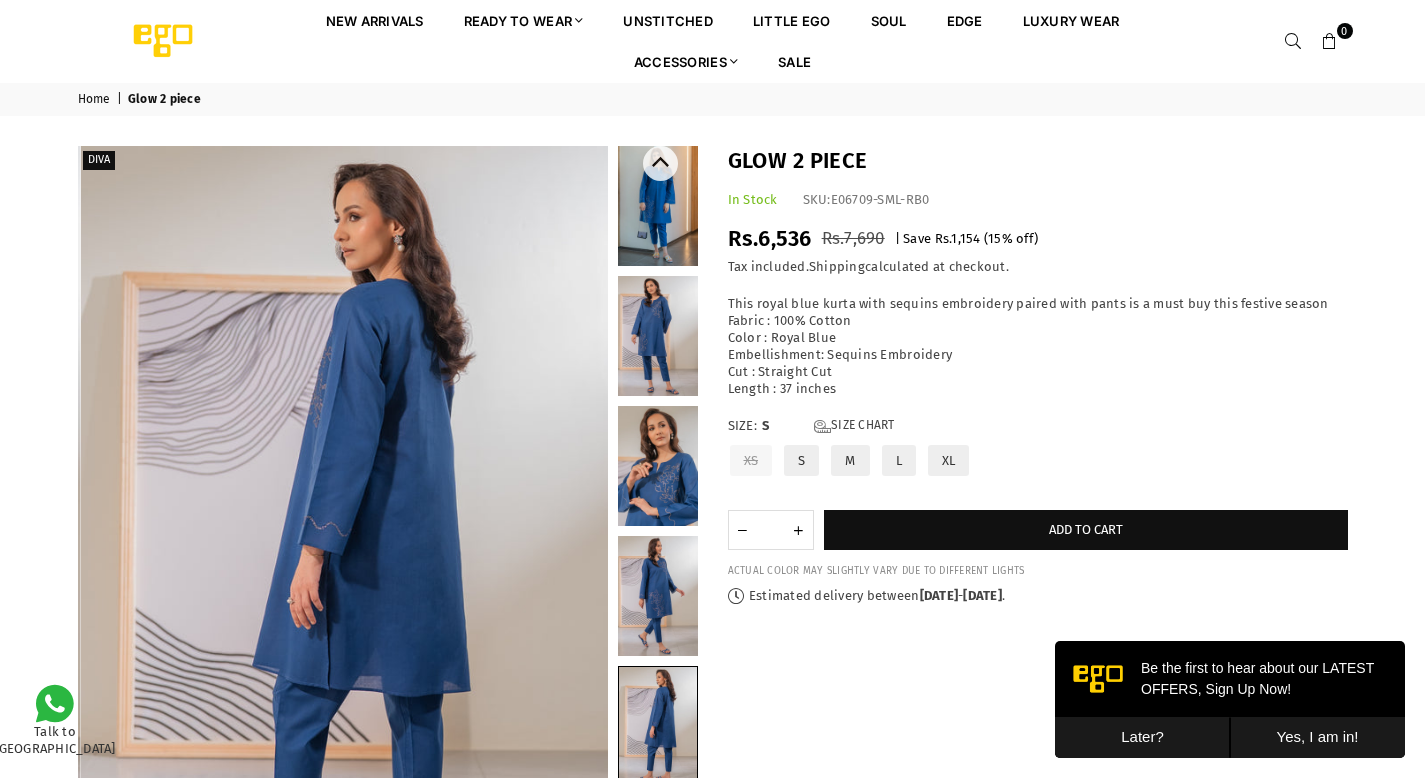 click at bounding box center (658, 206) 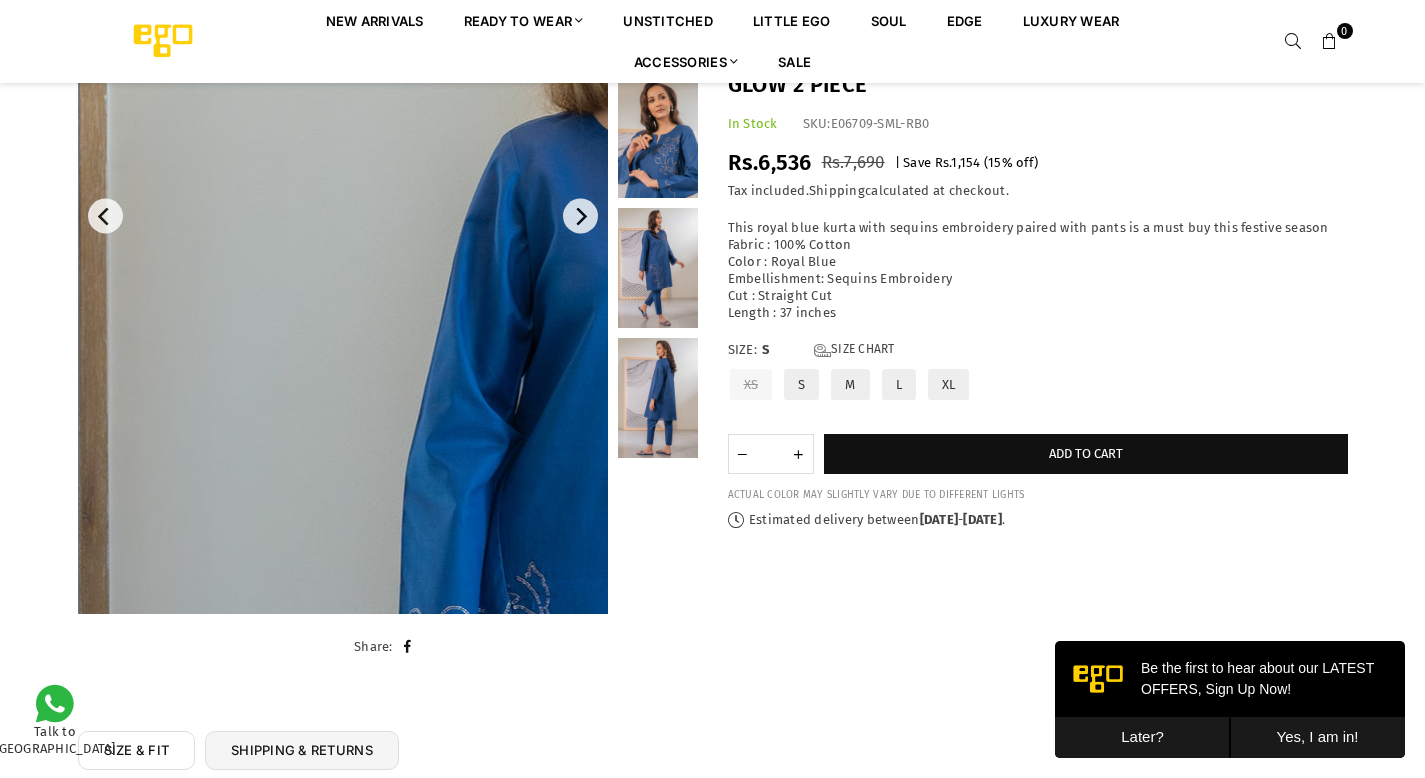 scroll, scrollTop: 344, scrollLeft: 0, axis: vertical 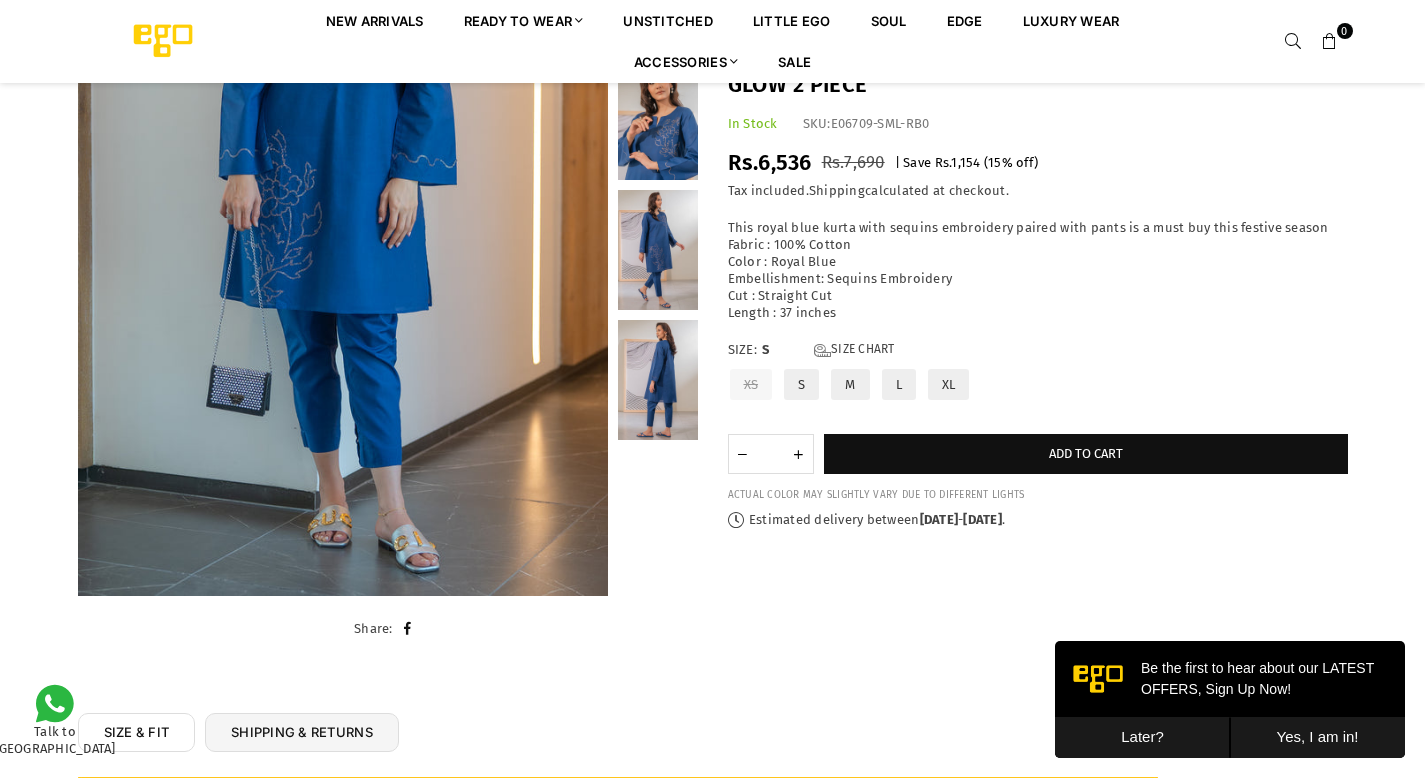 click on "Diva" at bounding box center (713, 232) 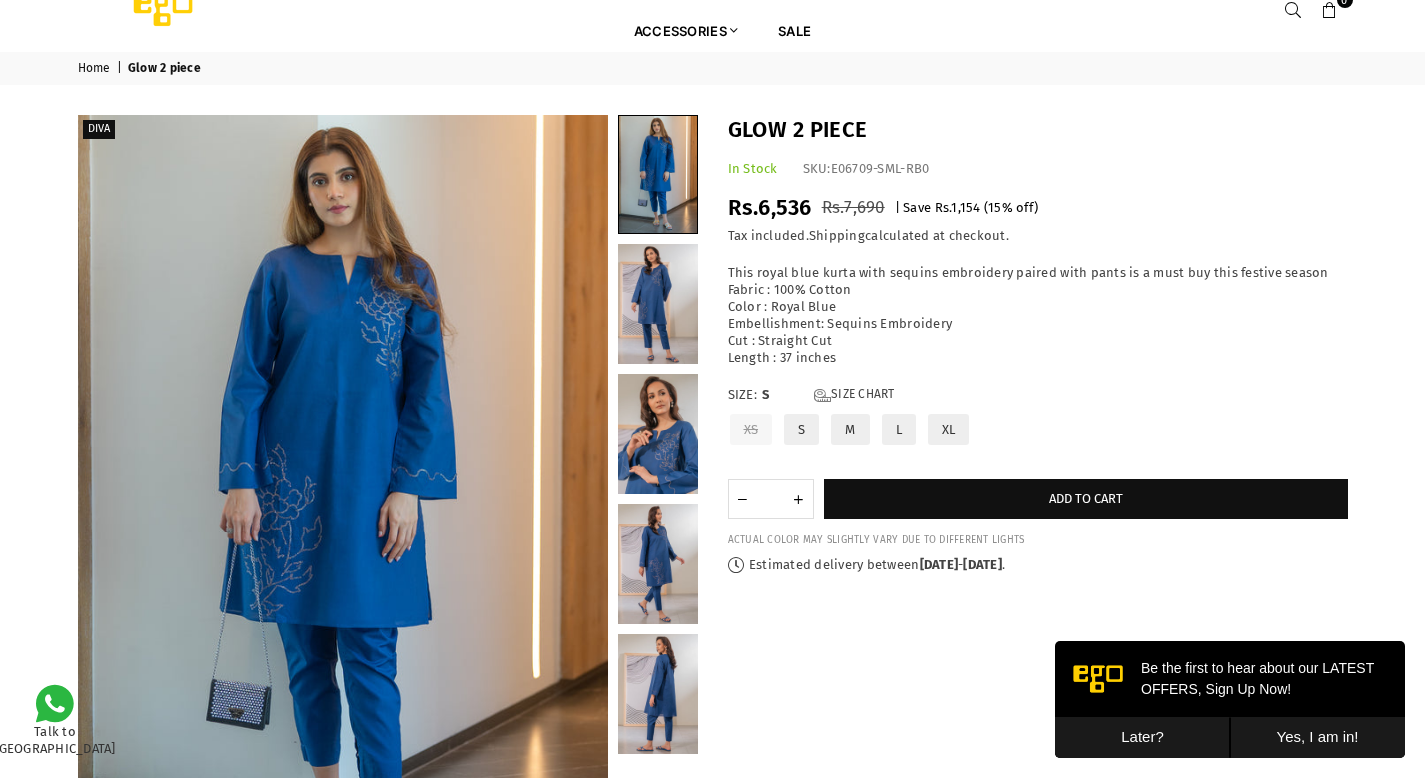 scroll, scrollTop: 0, scrollLeft: 0, axis: both 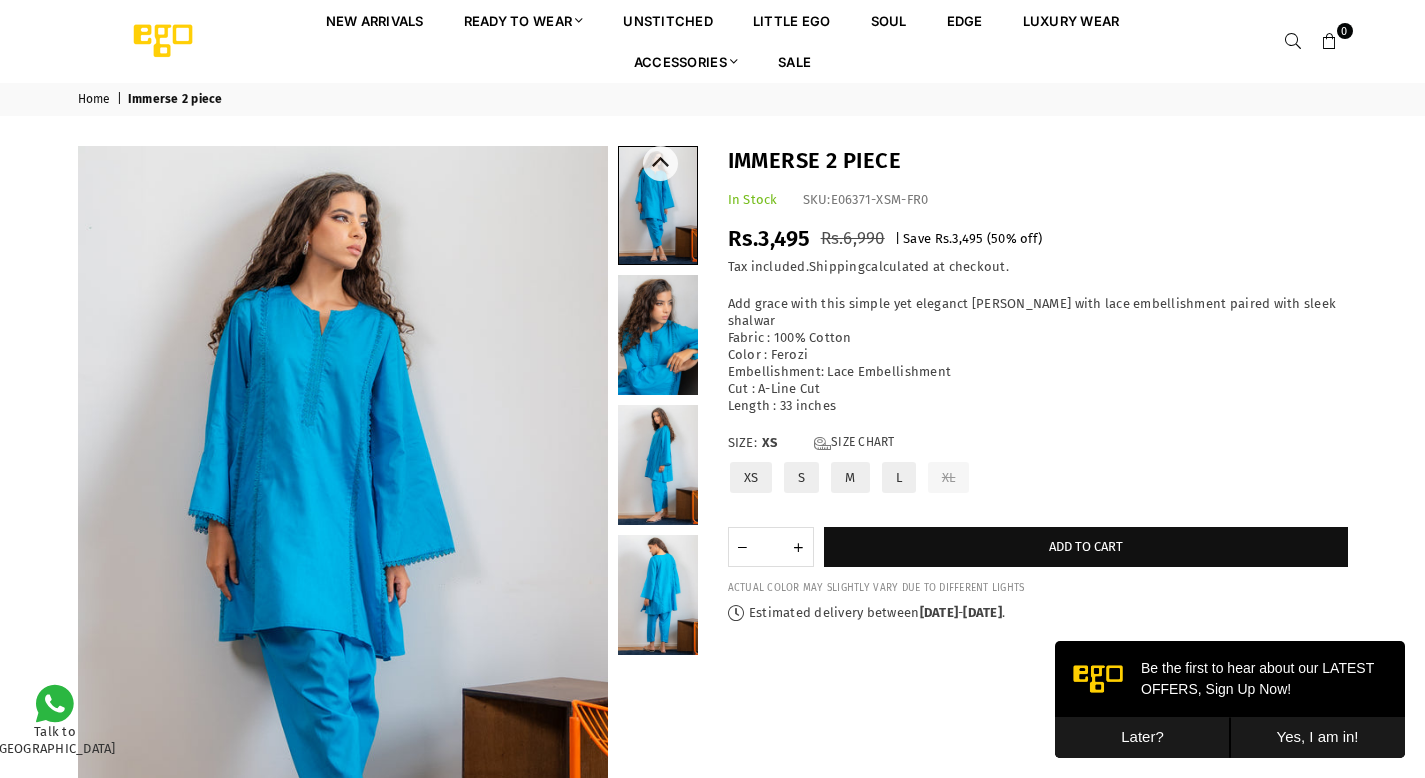 click at bounding box center [658, 335] 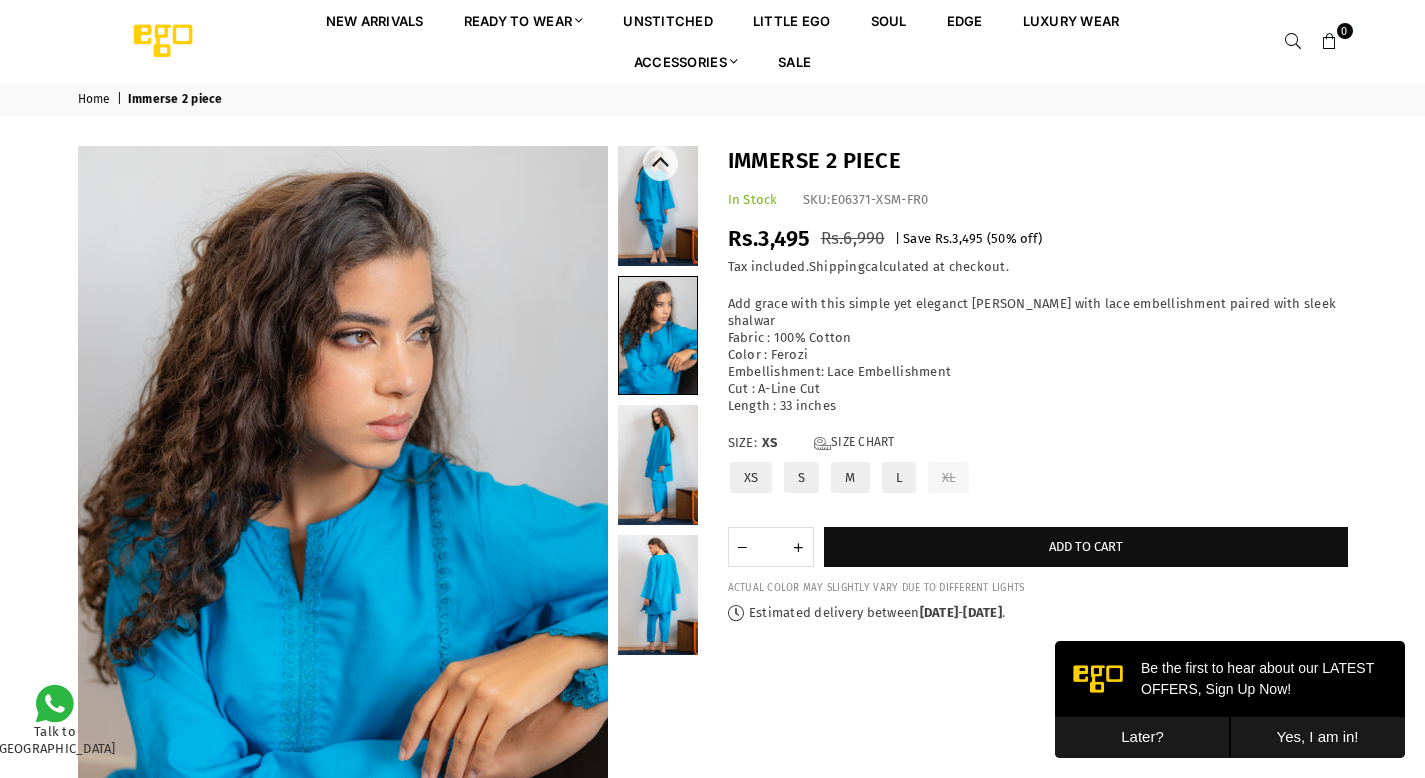 click at bounding box center (658, 465) 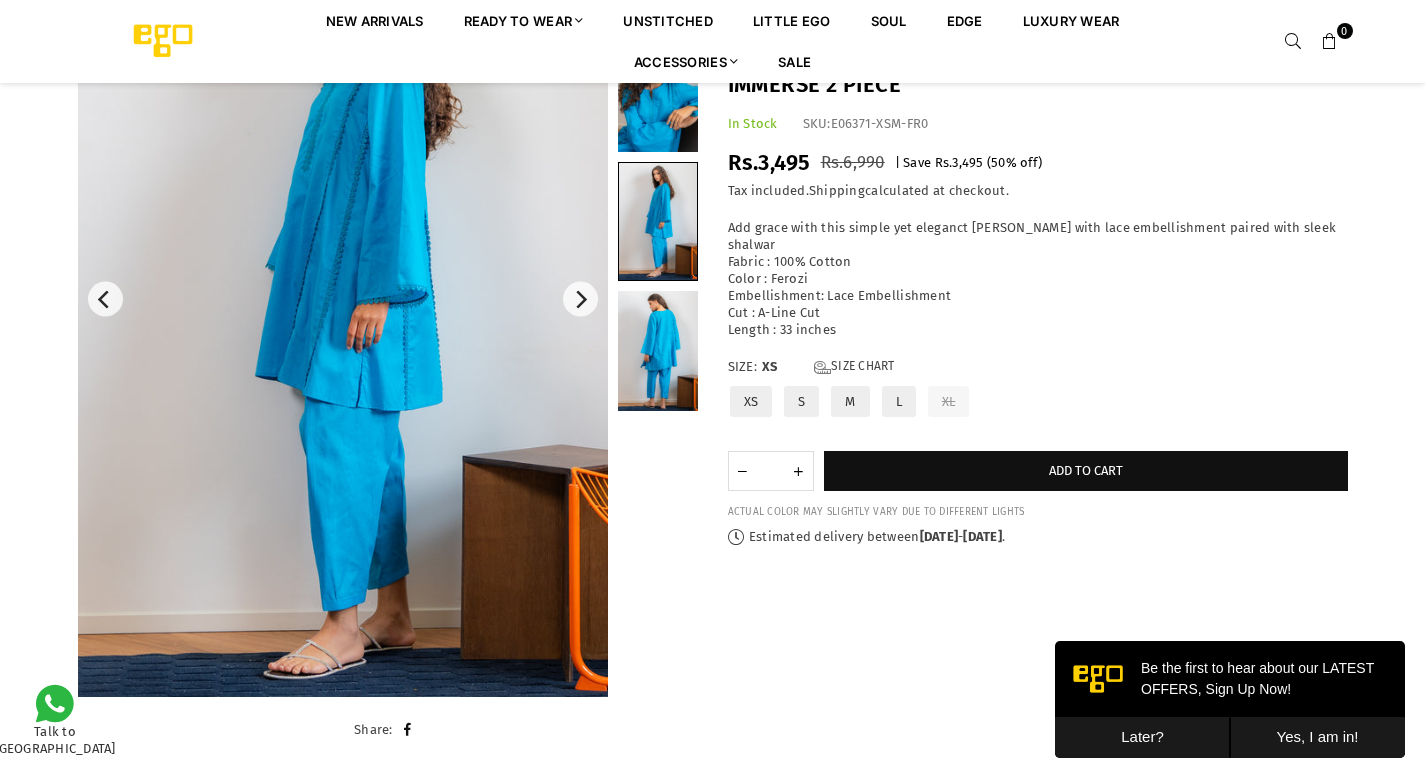 scroll, scrollTop: 254, scrollLeft: 0, axis: vertical 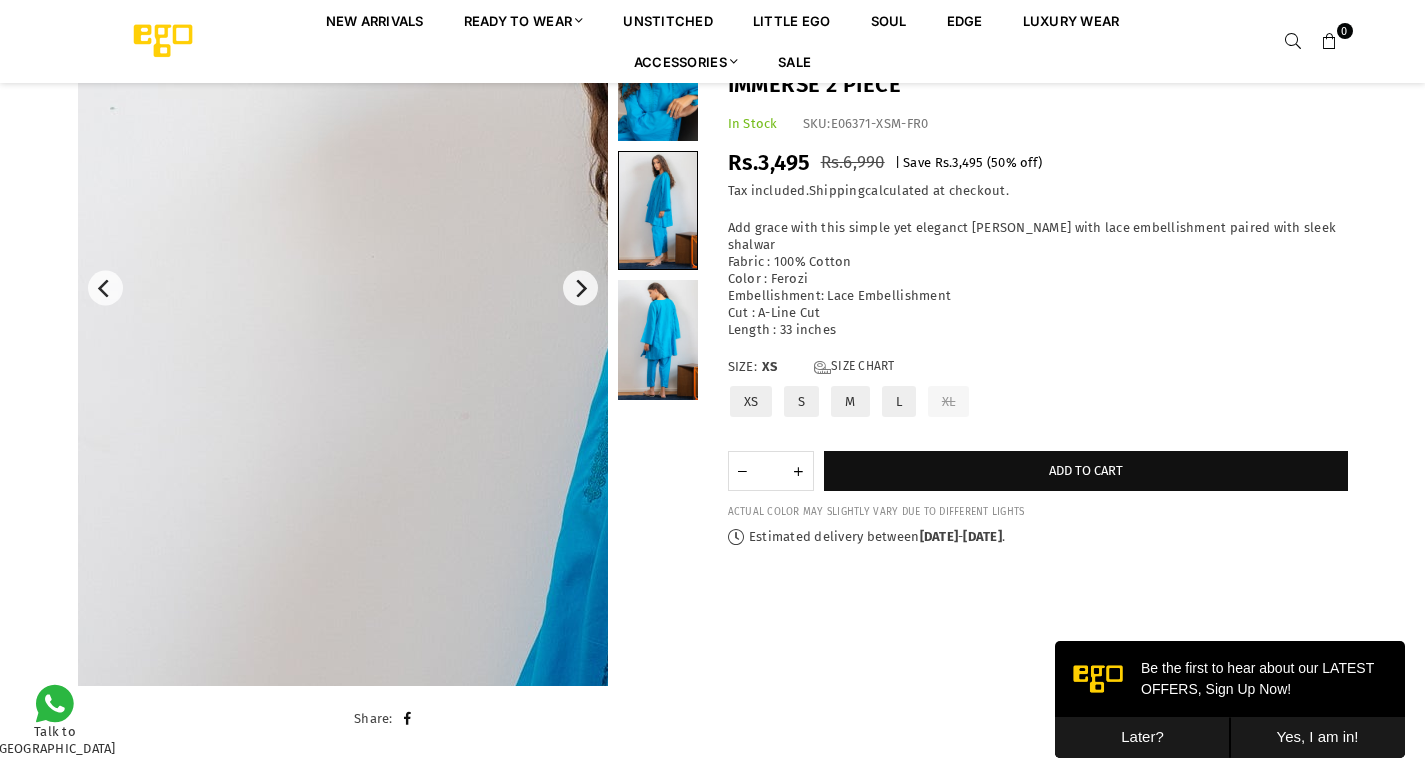 click at bounding box center (678, 791) 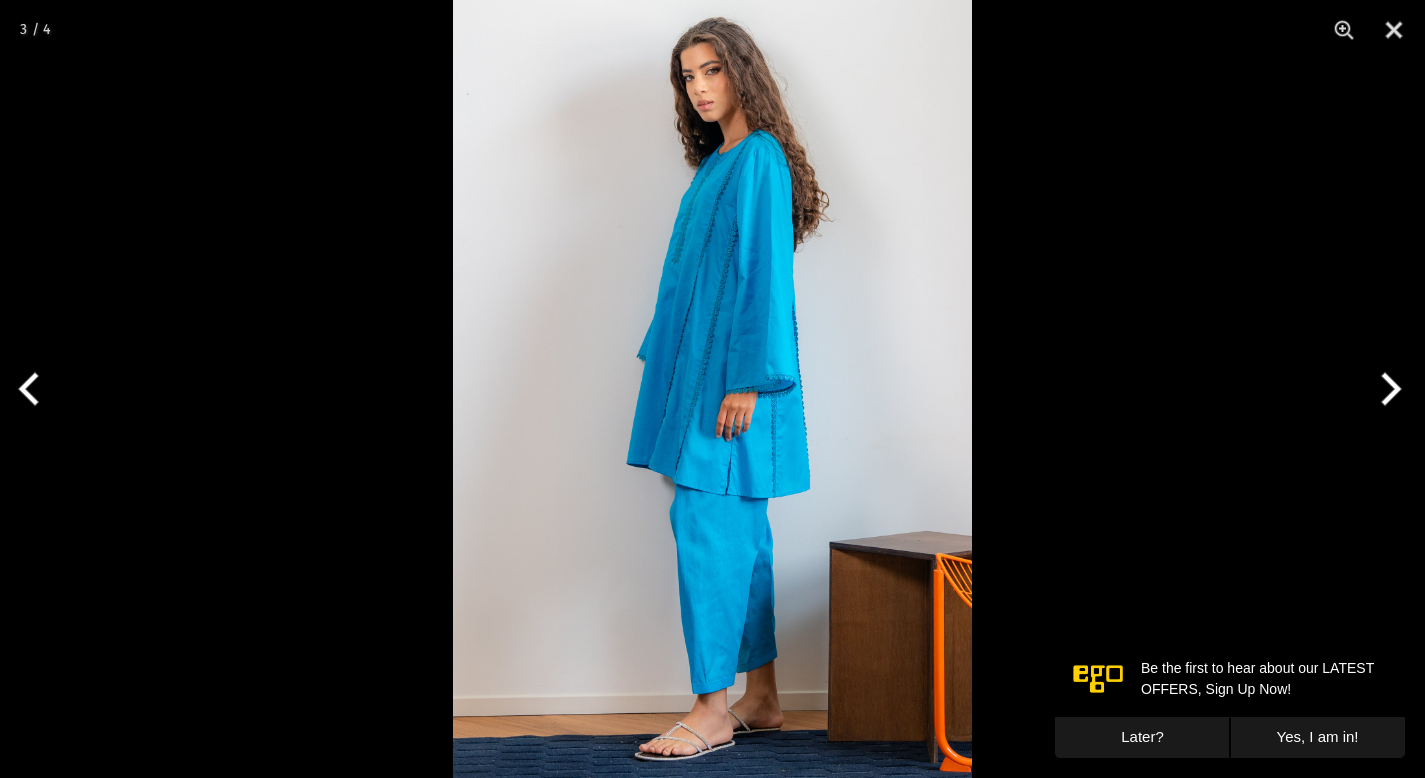 click at bounding box center (1387, 389) 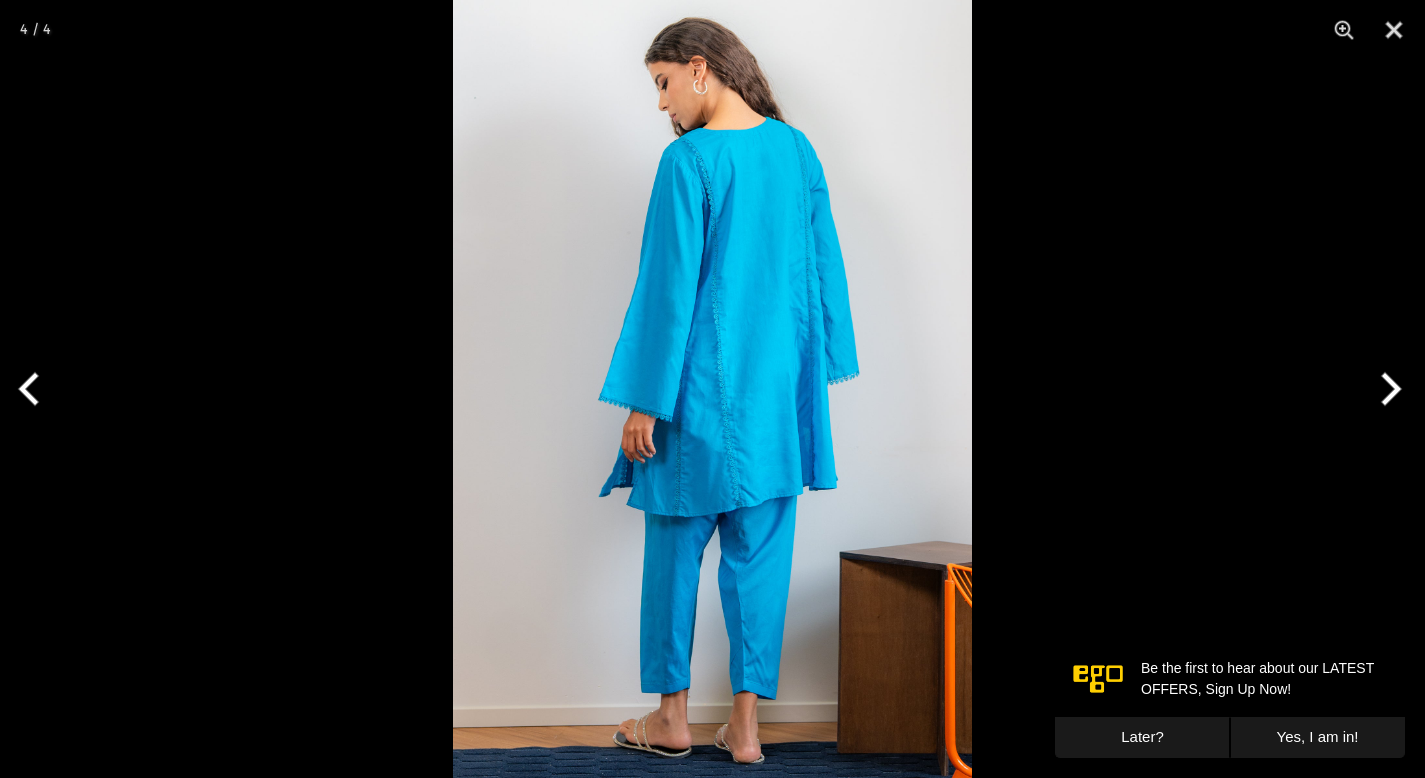 click at bounding box center [1387, 389] 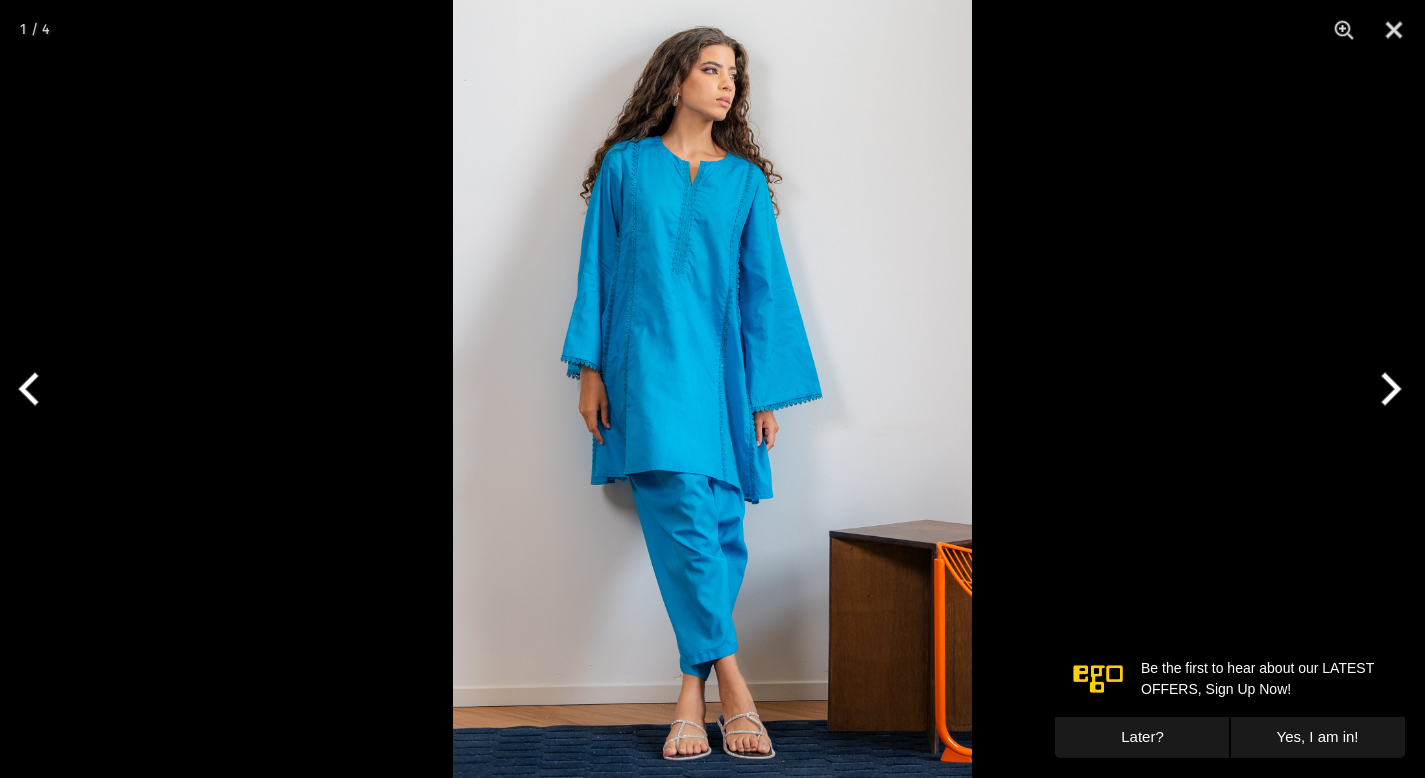 click at bounding box center [1387, 389] 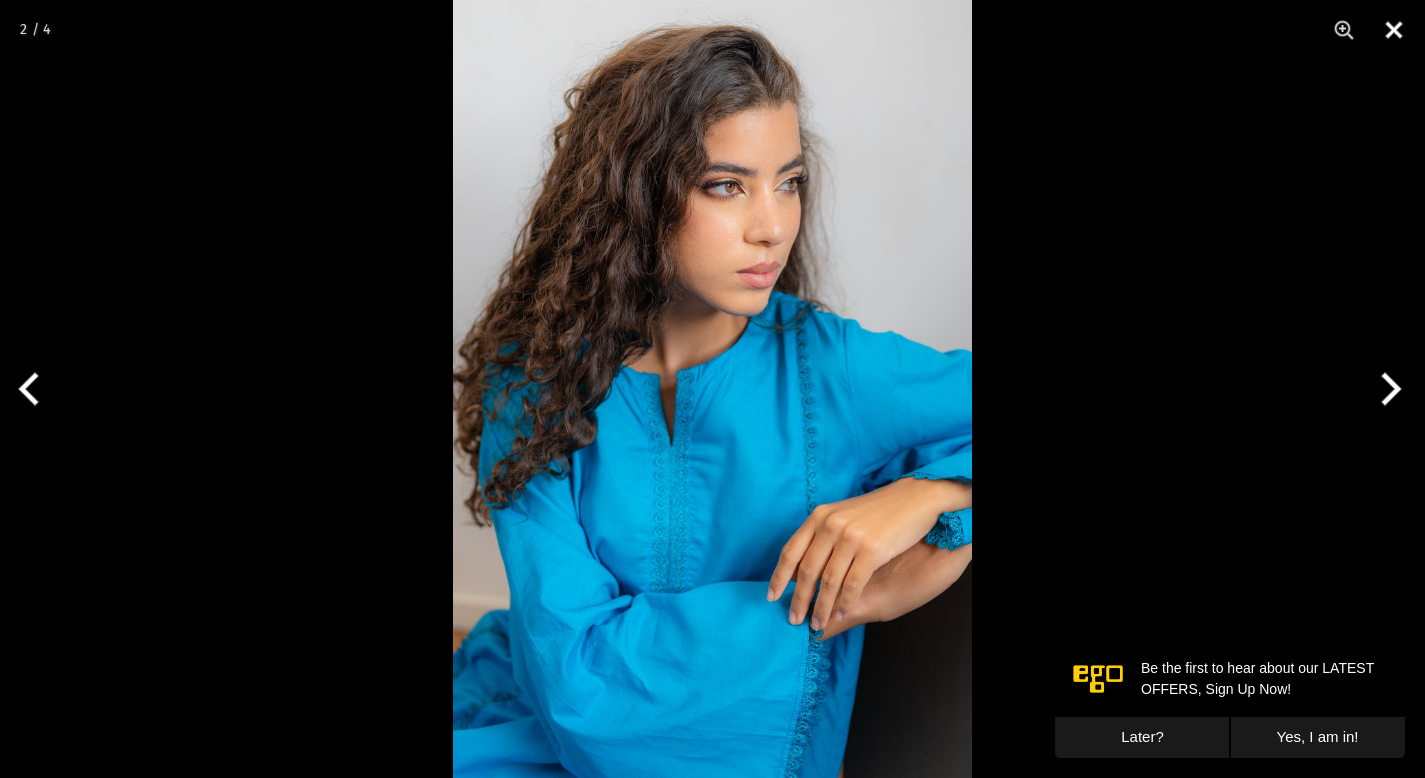 click at bounding box center [1394, 30] 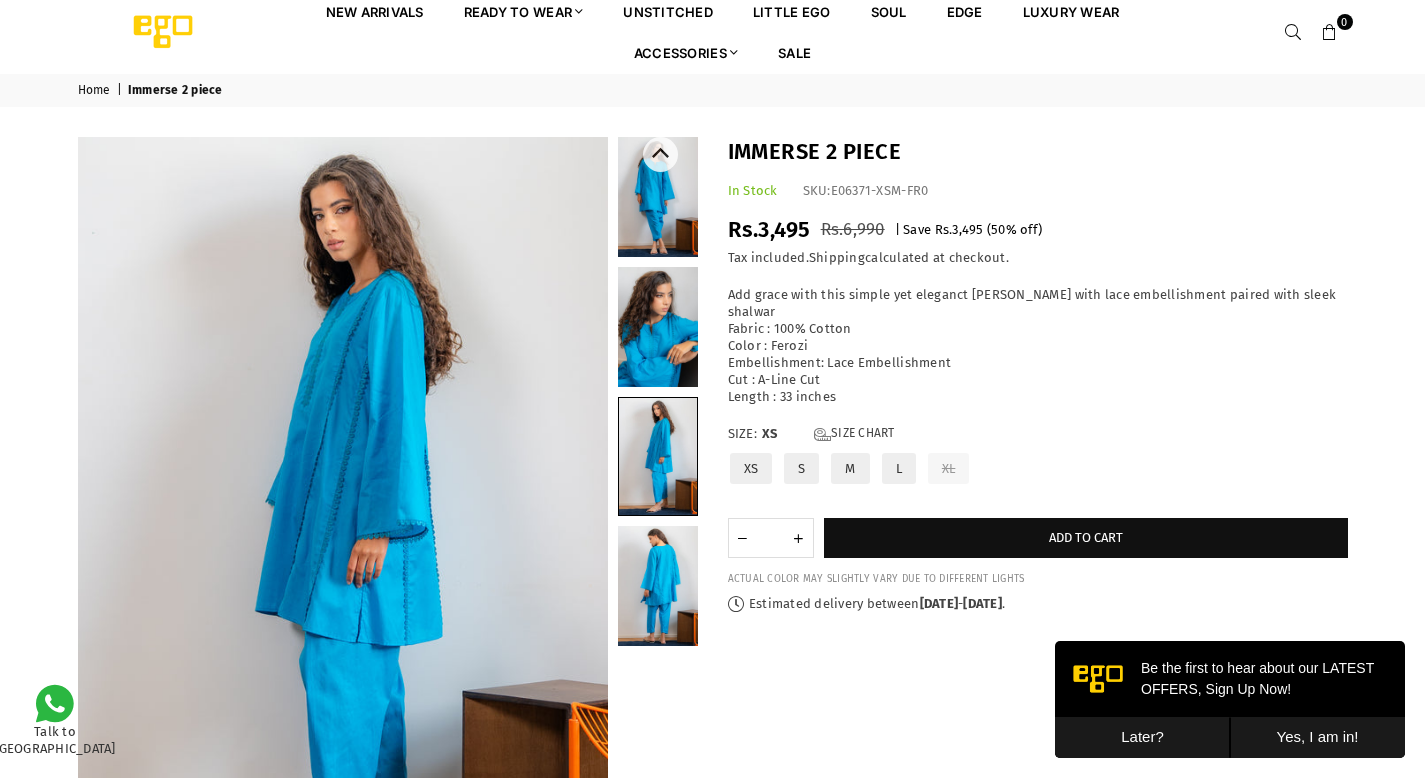 scroll, scrollTop: 0, scrollLeft: 0, axis: both 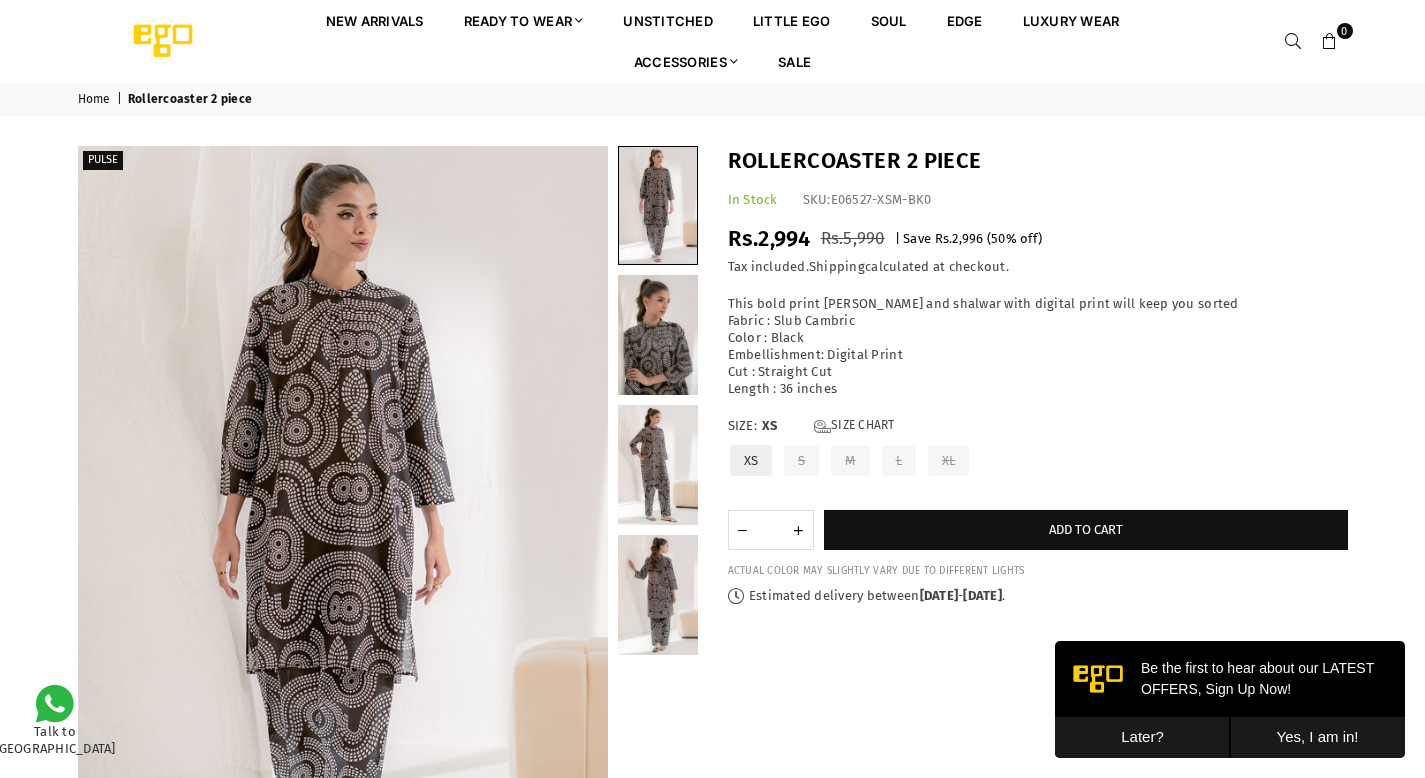 click on "M" at bounding box center (850, 460) 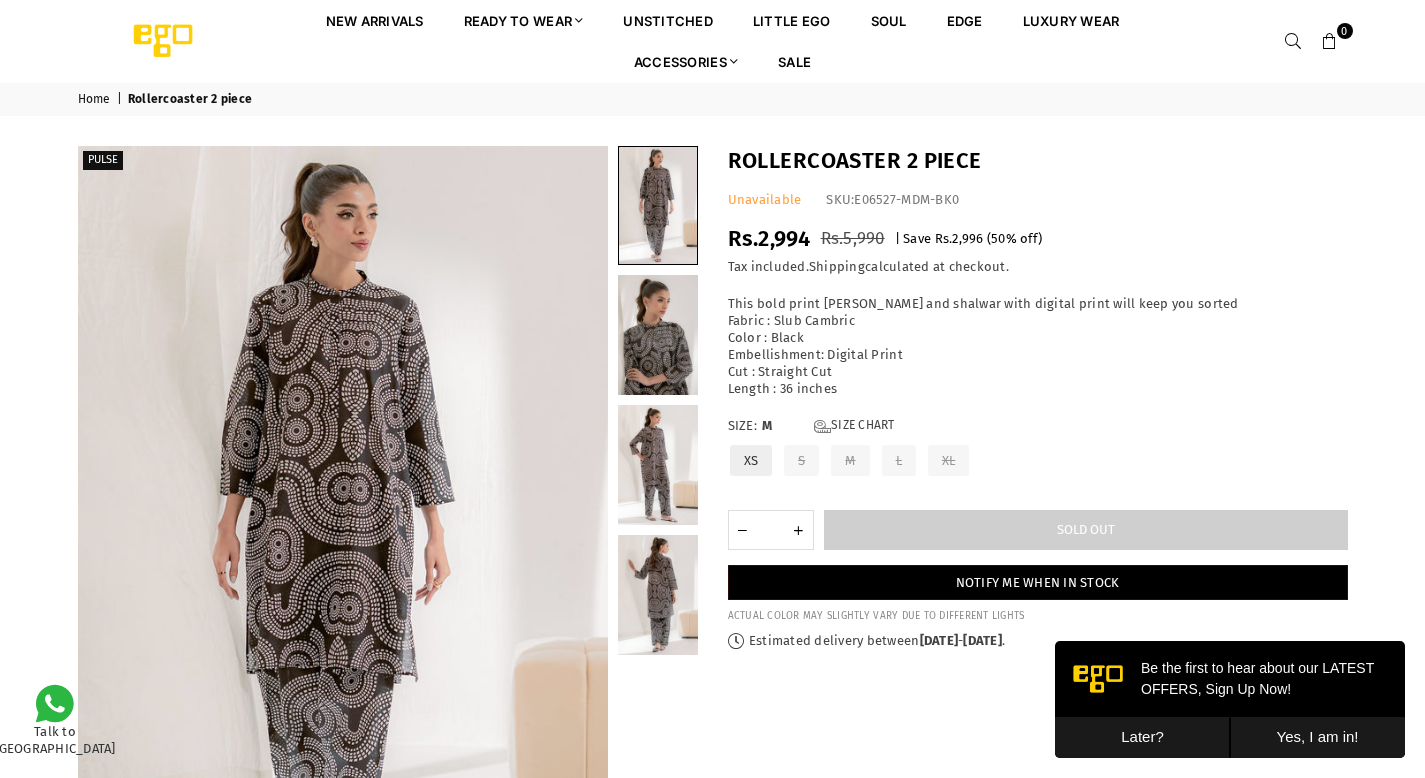 click on "M" at bounding box center [850, 460] 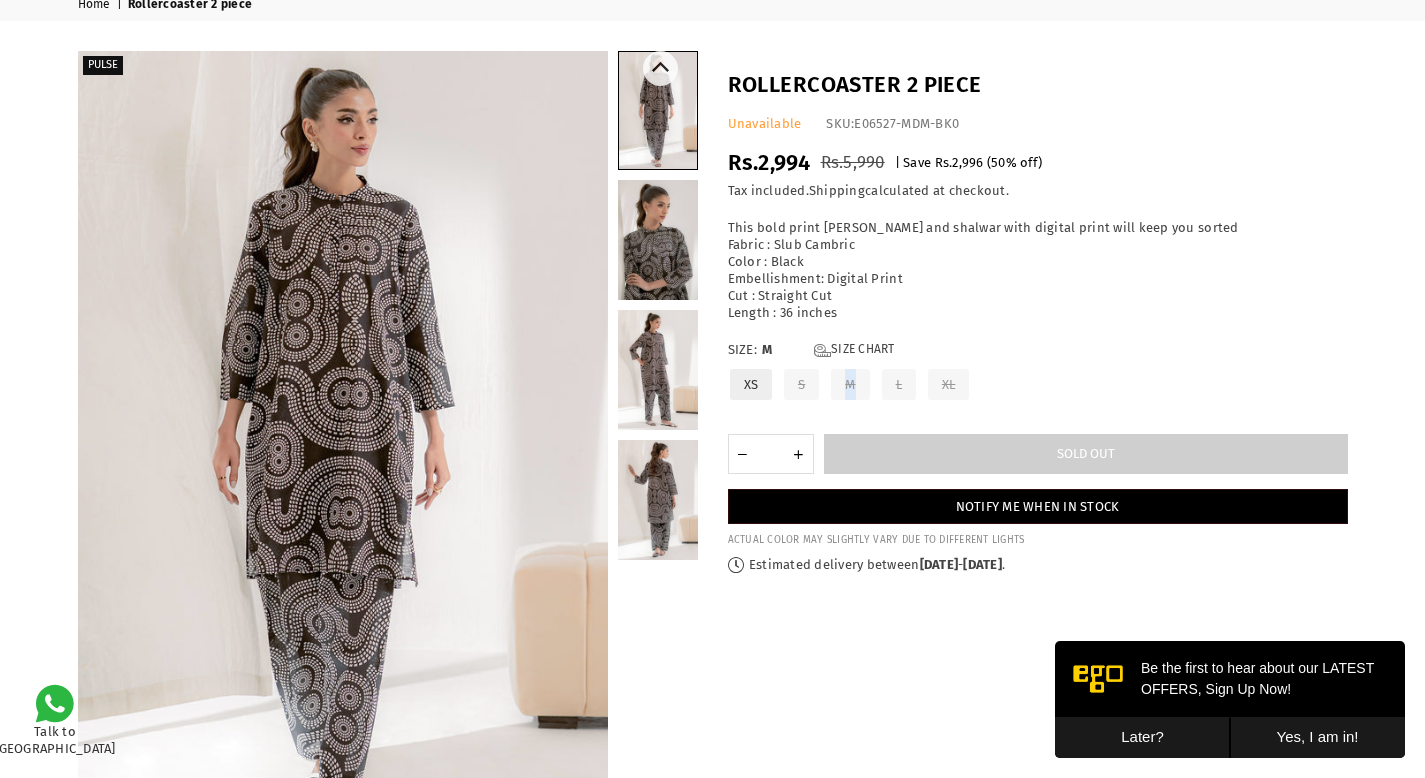 scroll, scrollTop: 98, scrollLeft: 0, axis: vertical 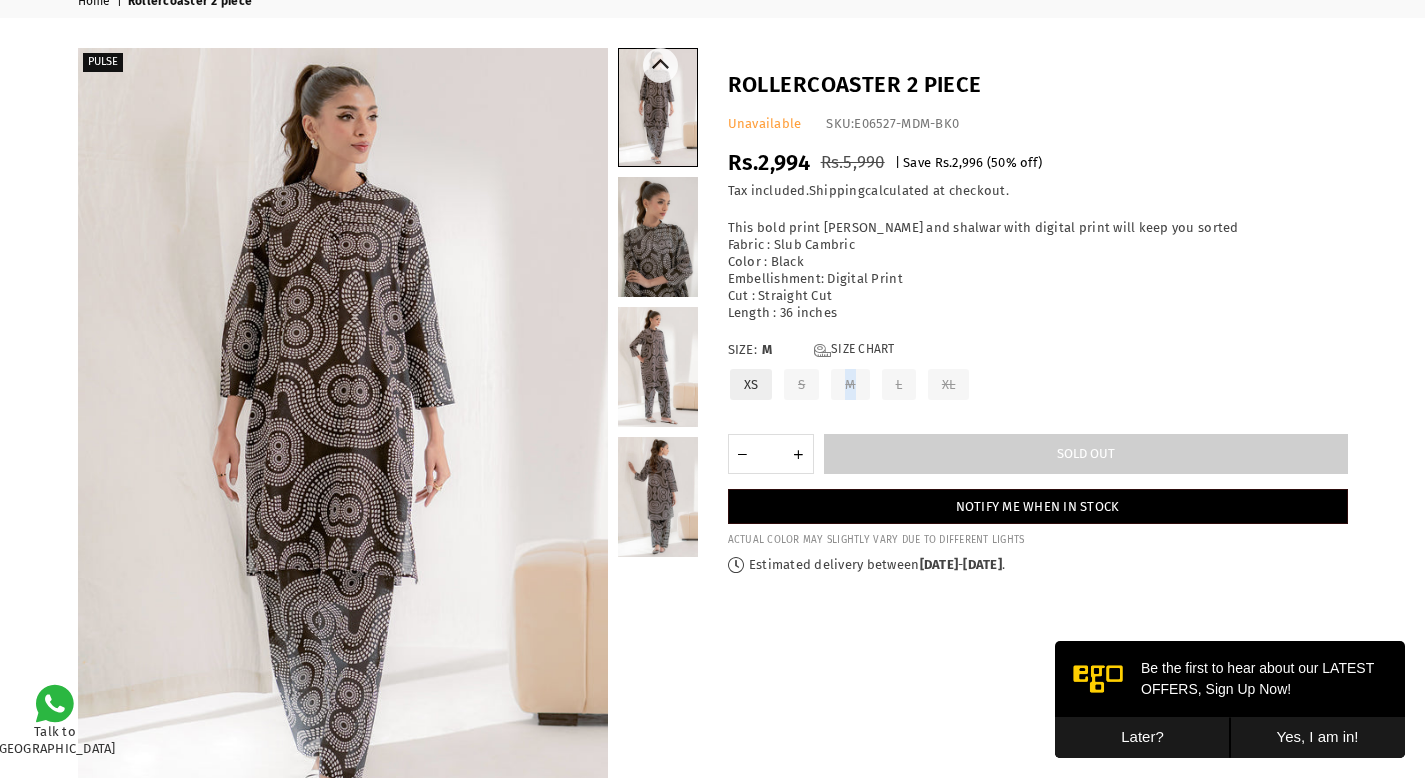 click at bounding box center (658, 237) 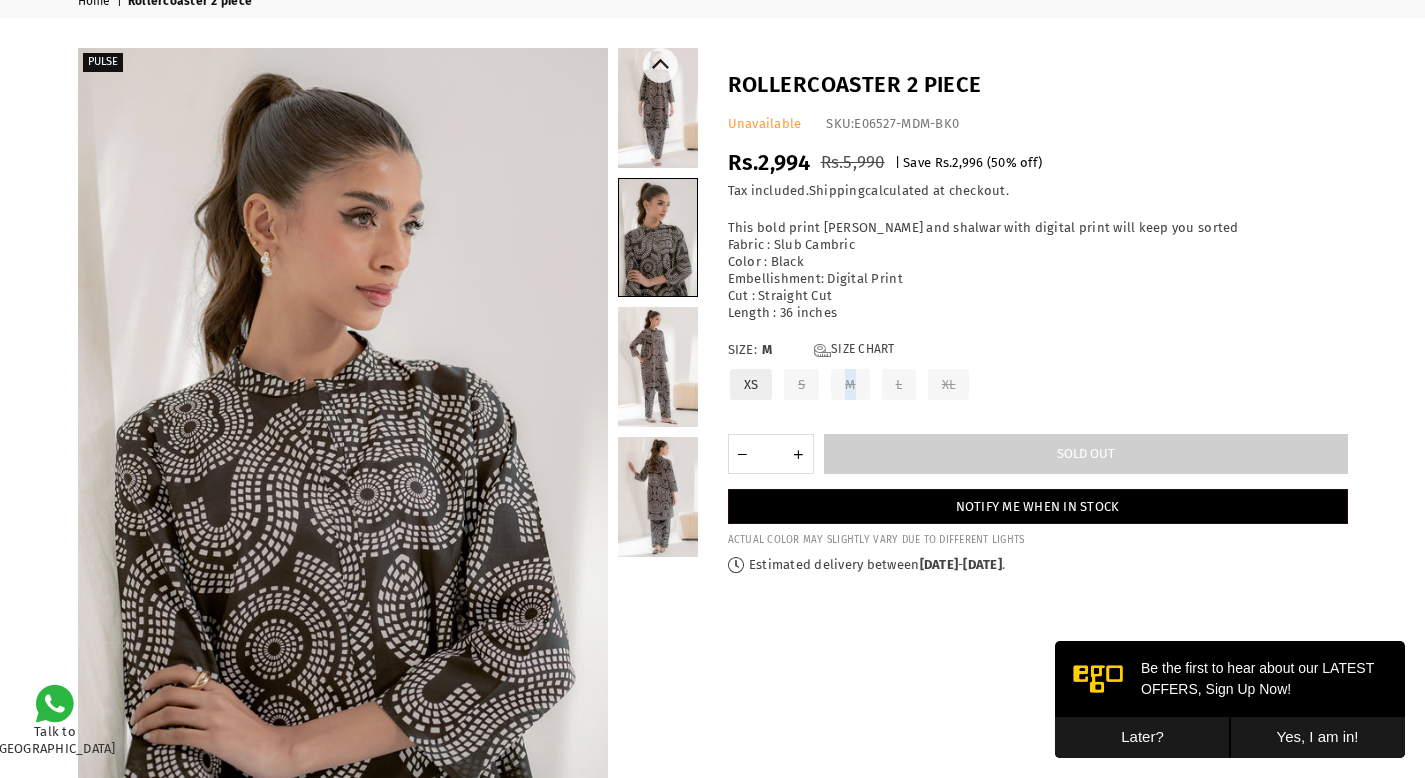 click at bounding box center (658, 367) 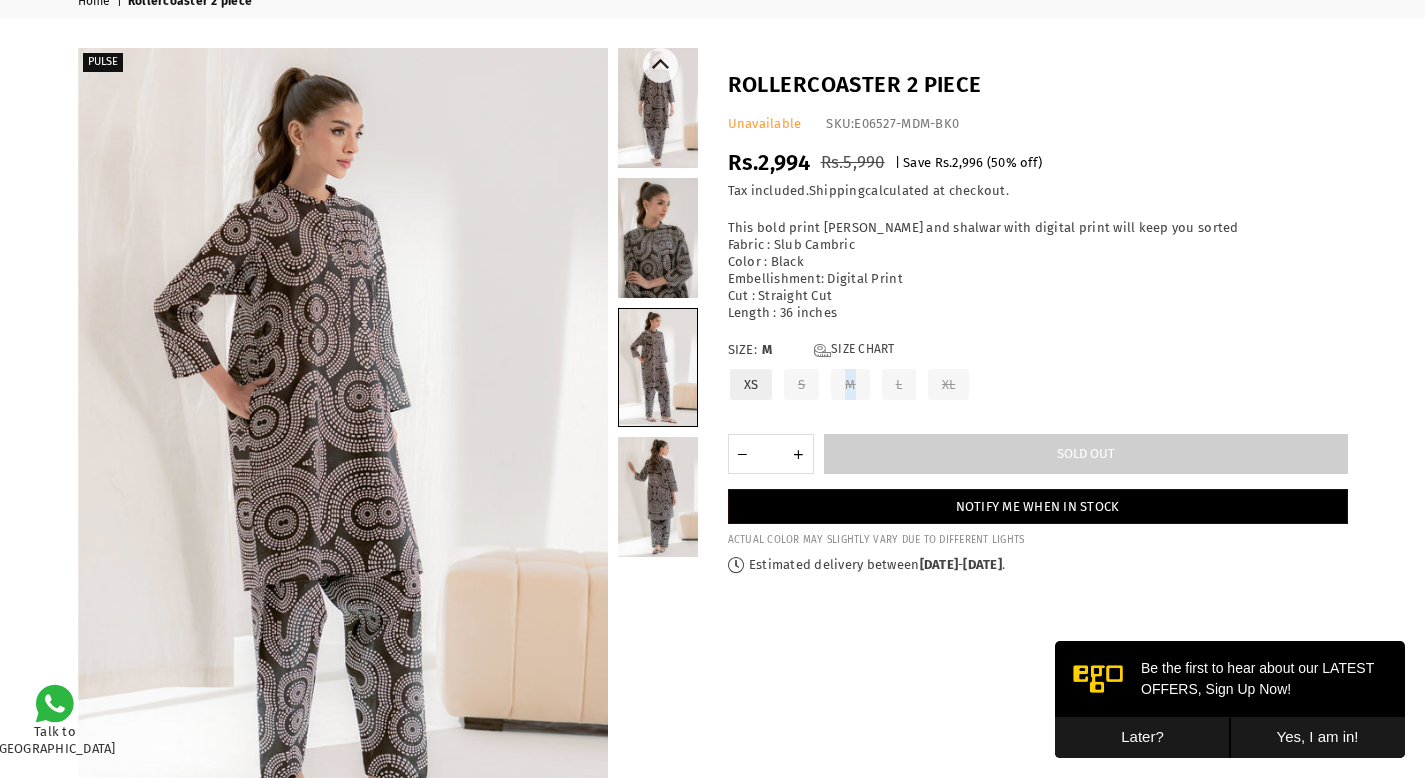 click at bounding box center [658, 497] 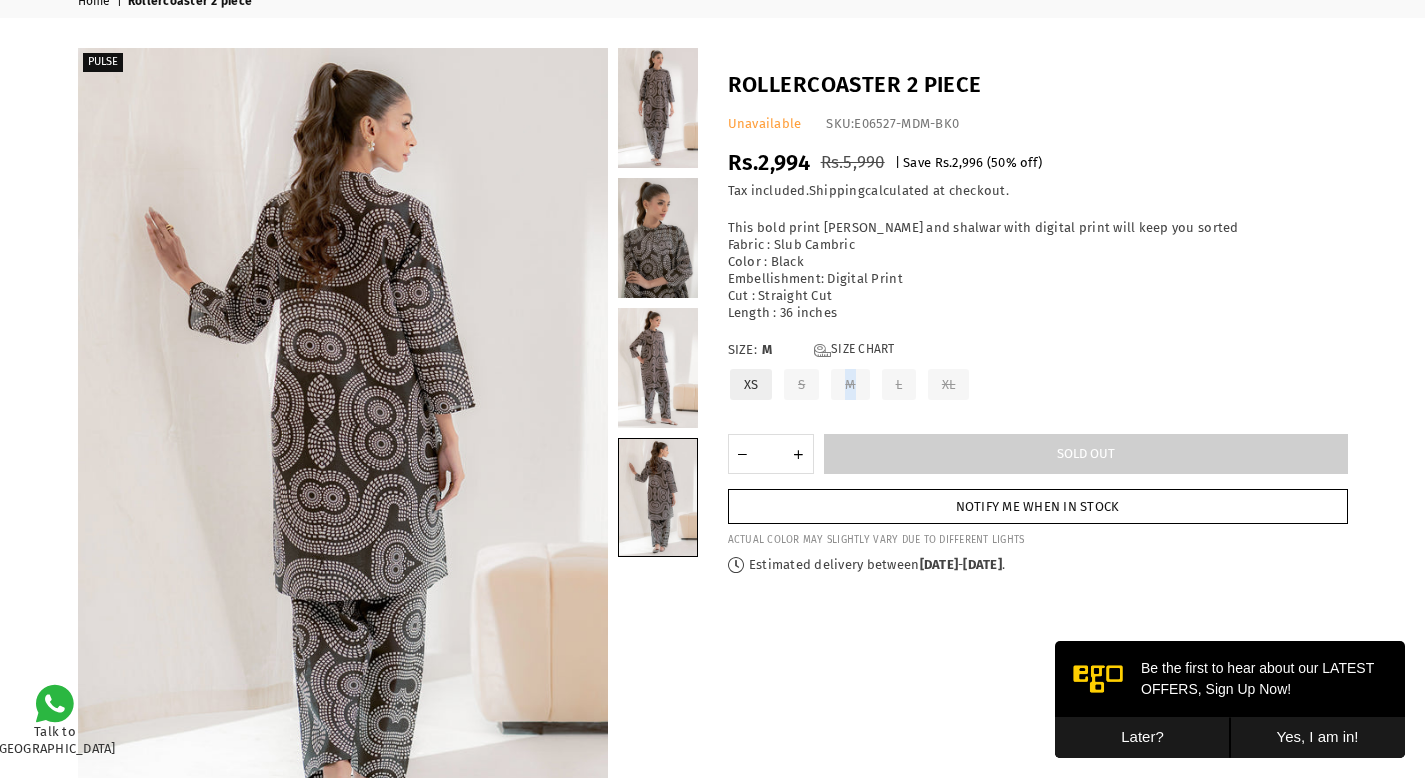 click on "Notify me when in stock" at bounding box center (1038, 506) 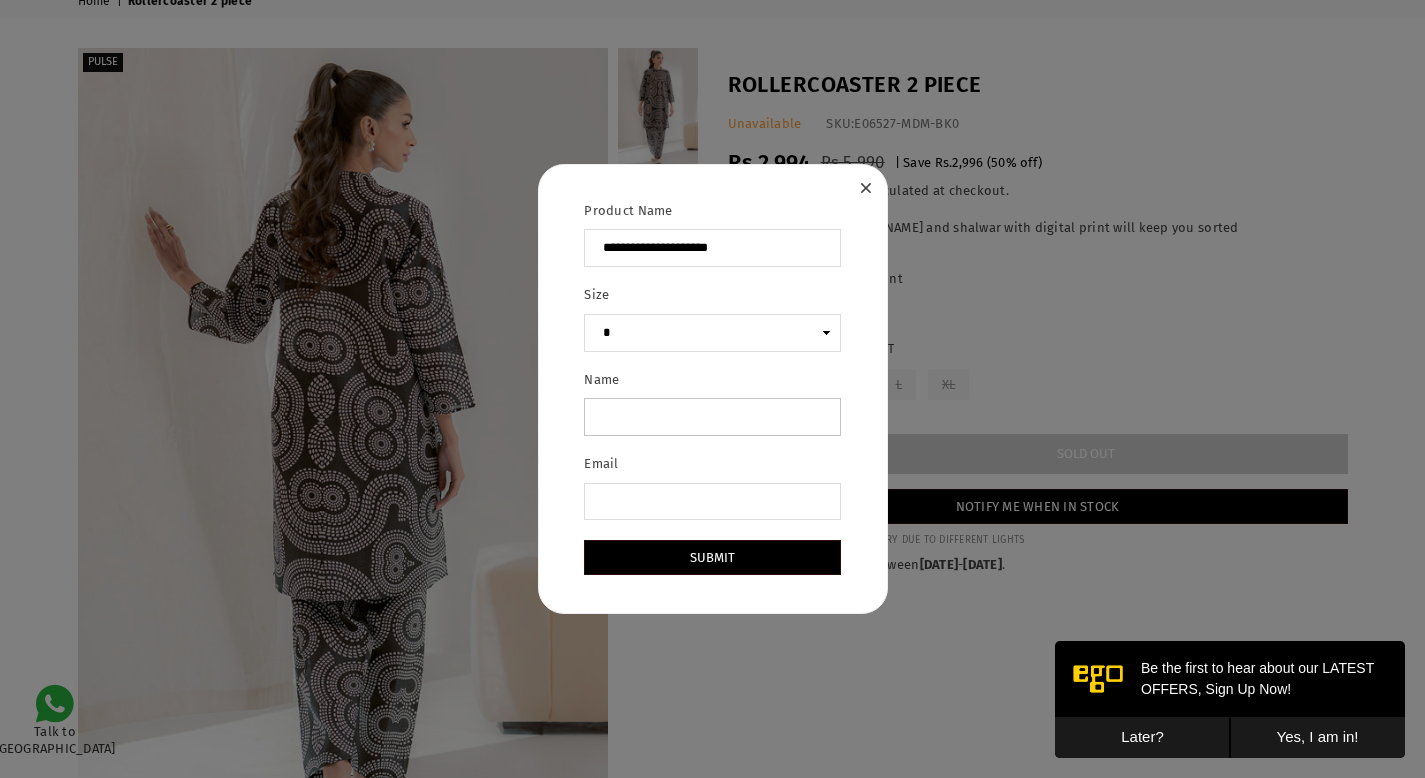 click on "Name" at bounding box center (712, 417) 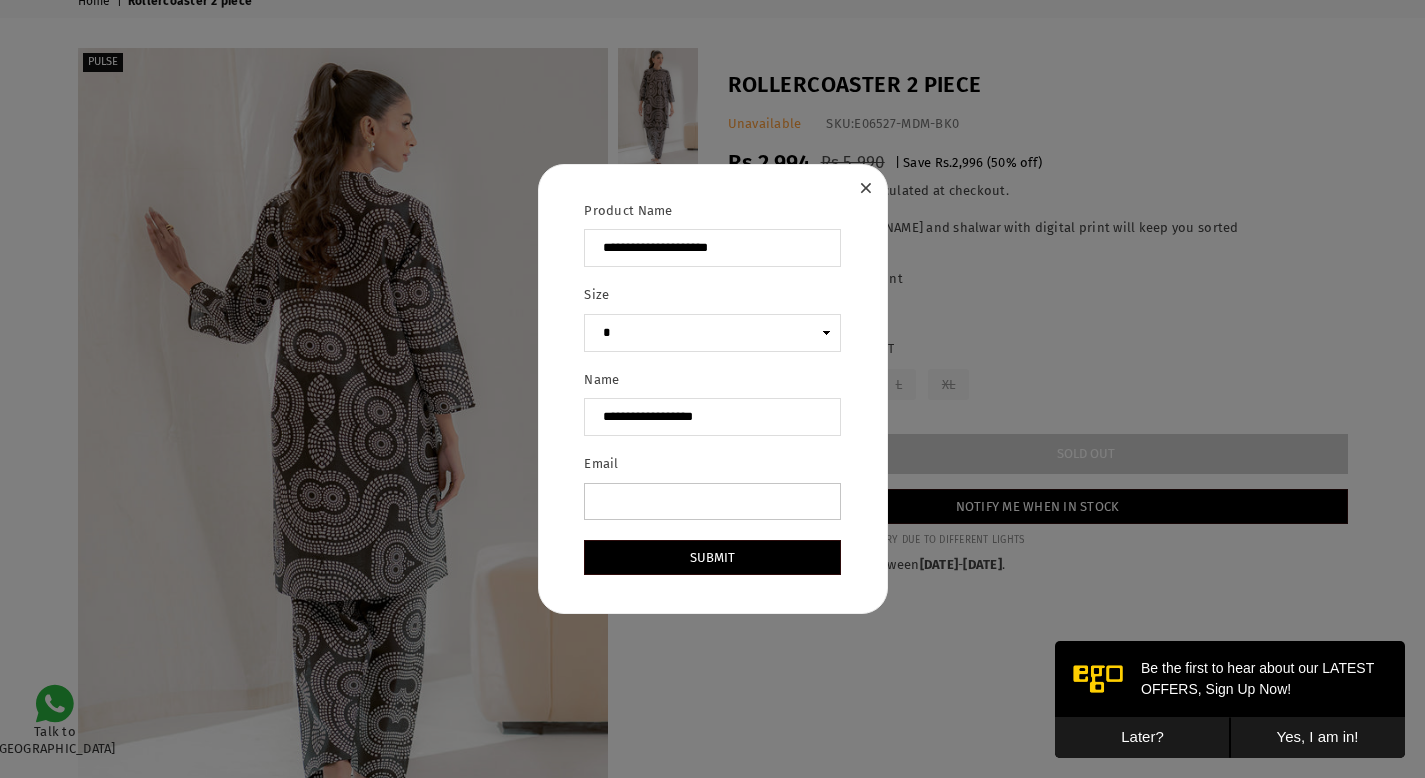 click on "Email" at bounding box center [712, 502] 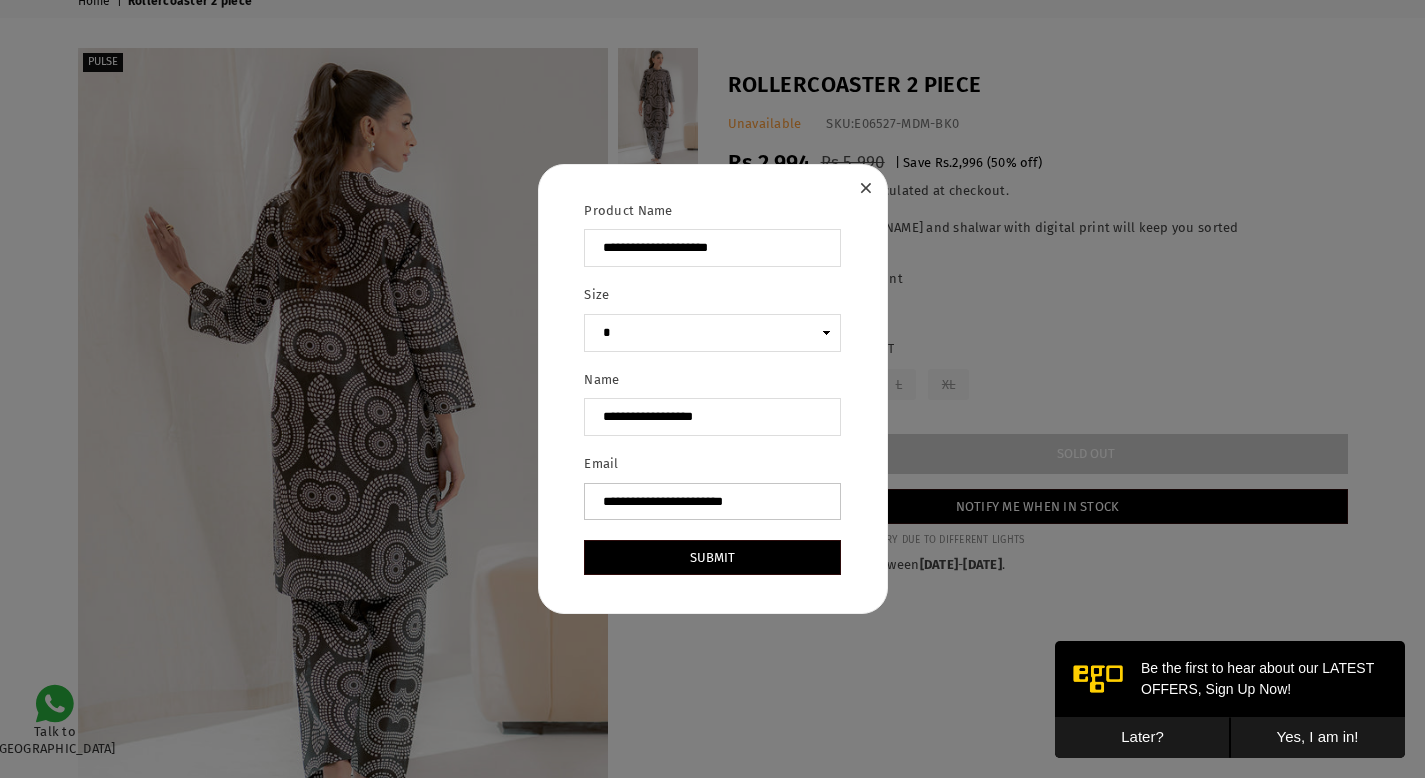 click on "**********" at bounding box center (712, 502) 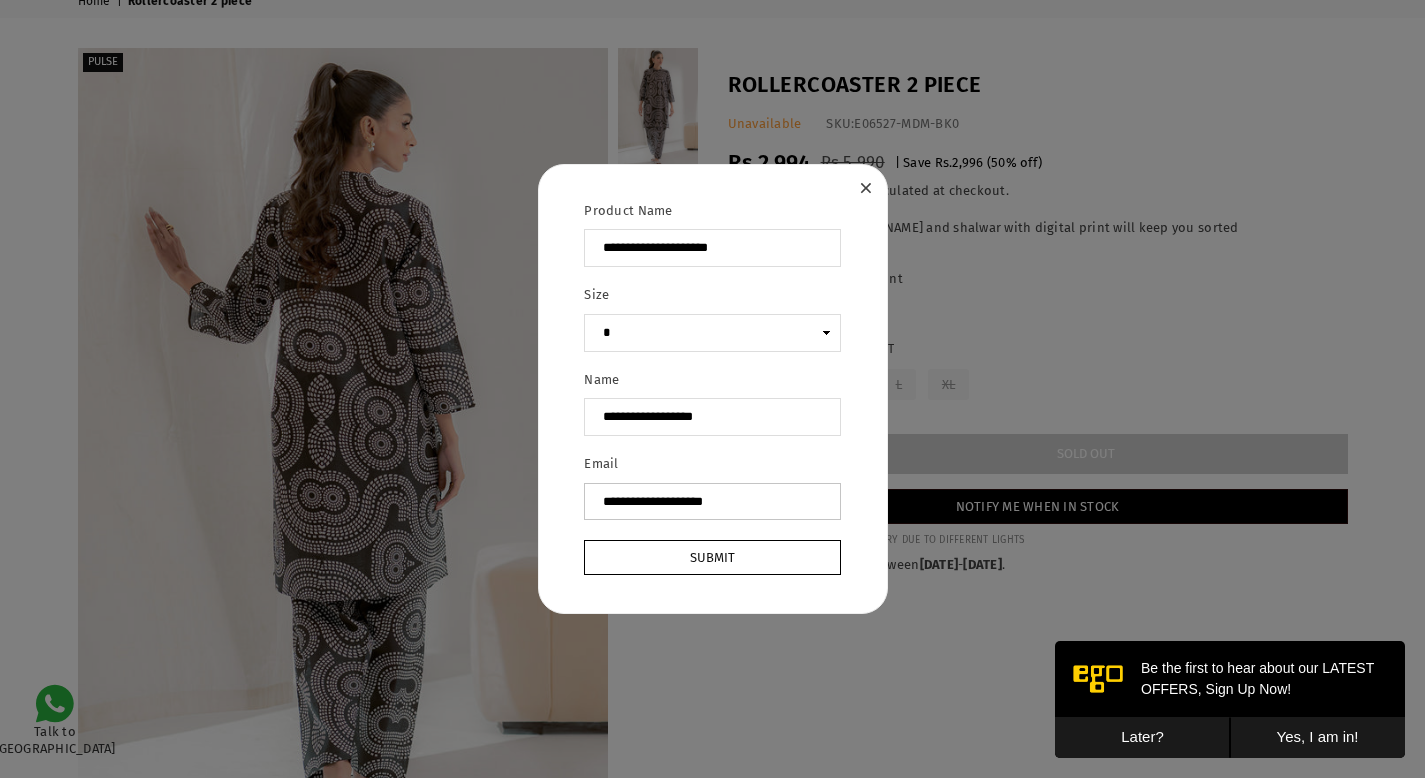 type on "**********" 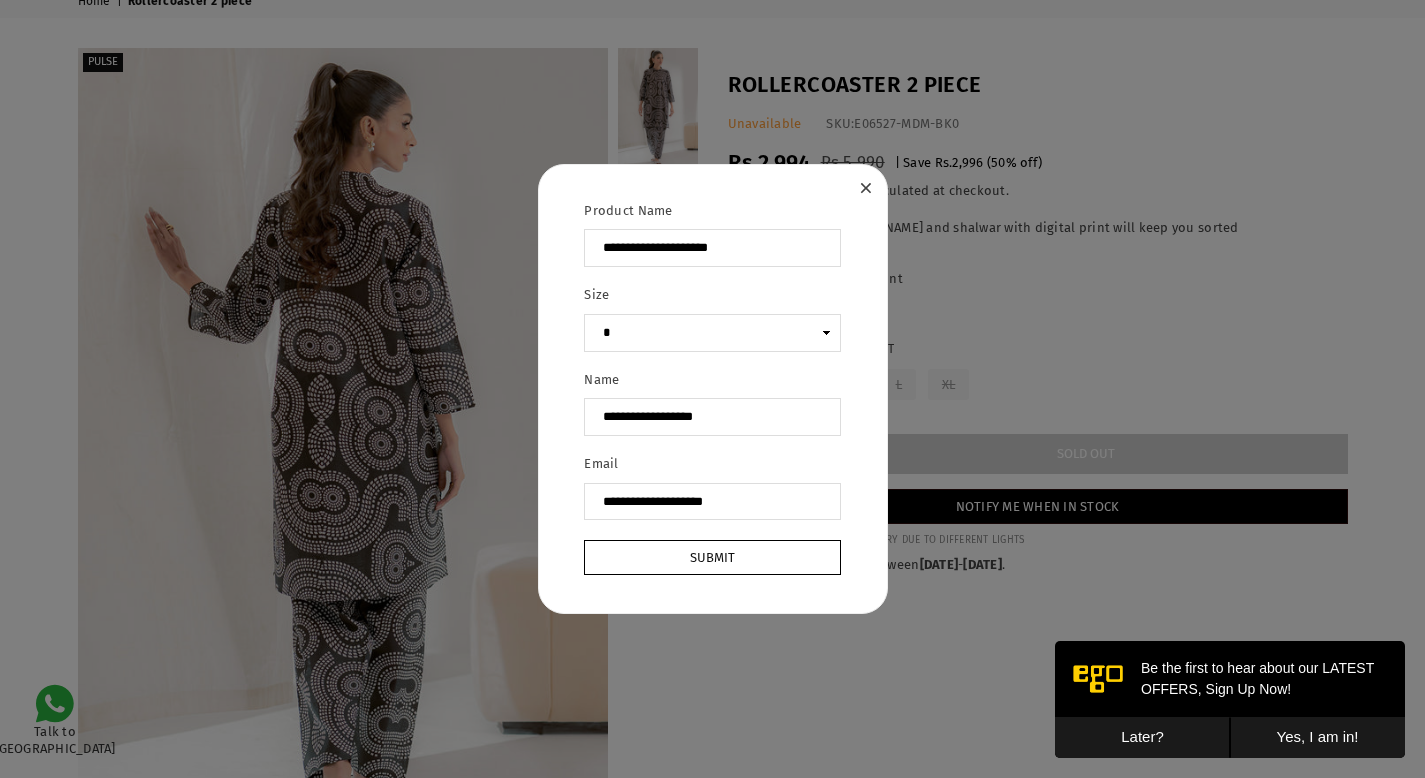 click on "Submit" at bounding box center (712, 557) 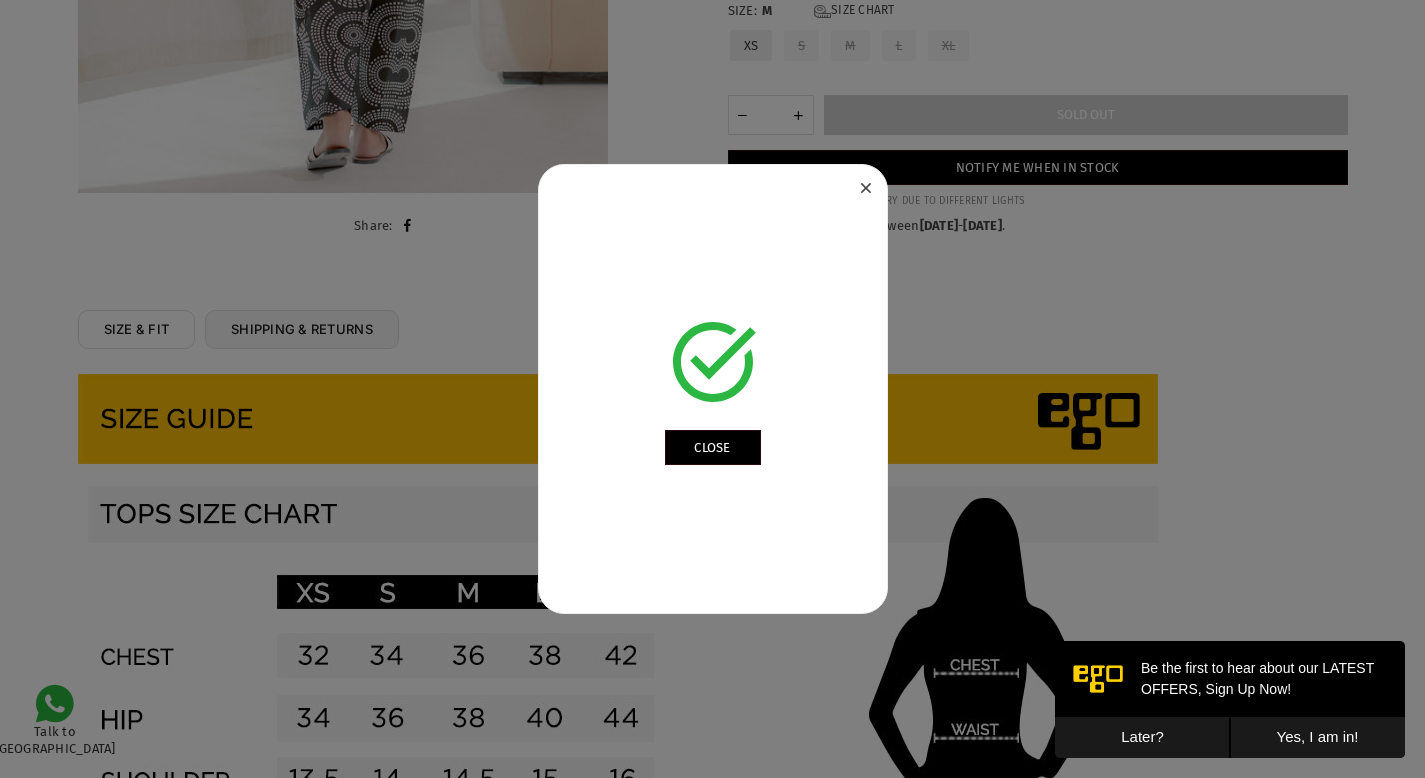 scroll, scrollTop: 756, scrollLeft: 0, axis: vertical 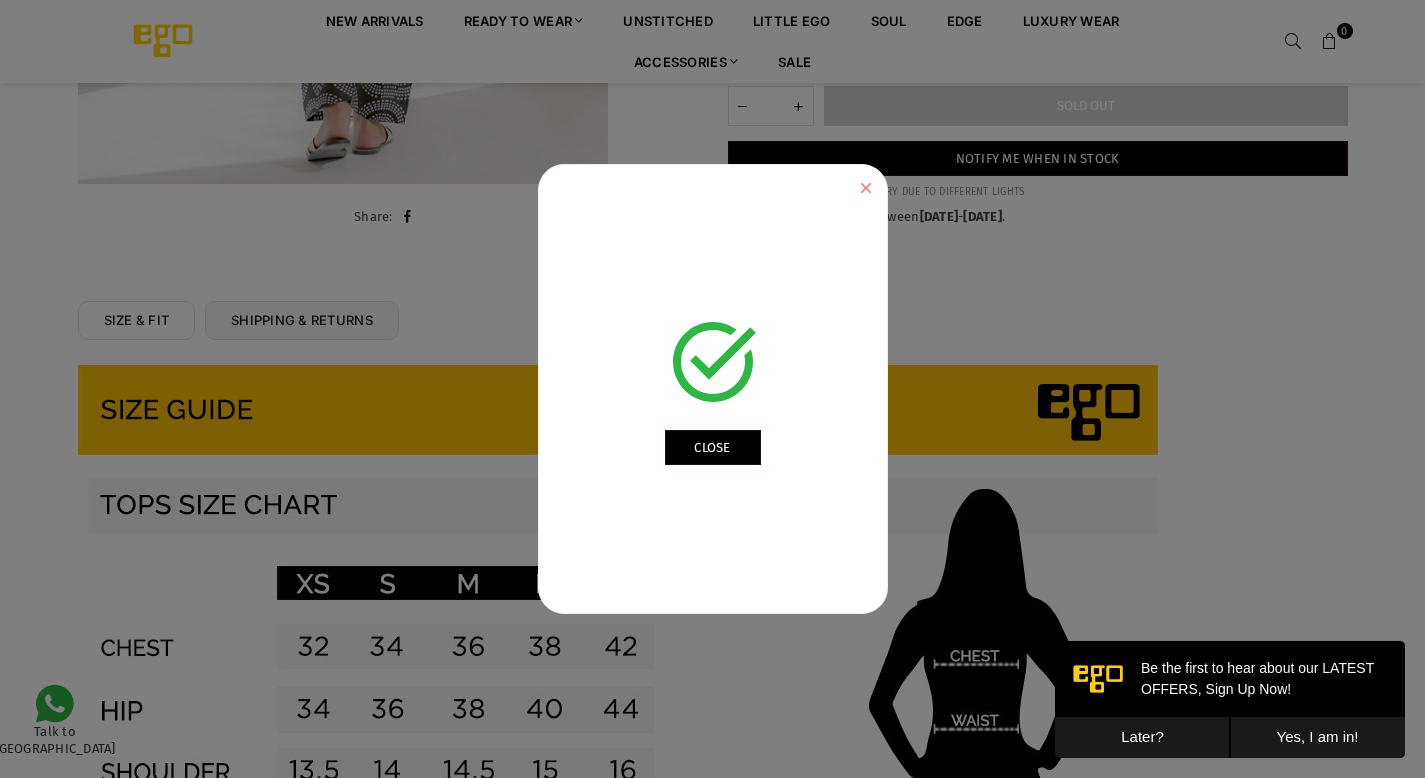 click at bounding box center (865, 188) 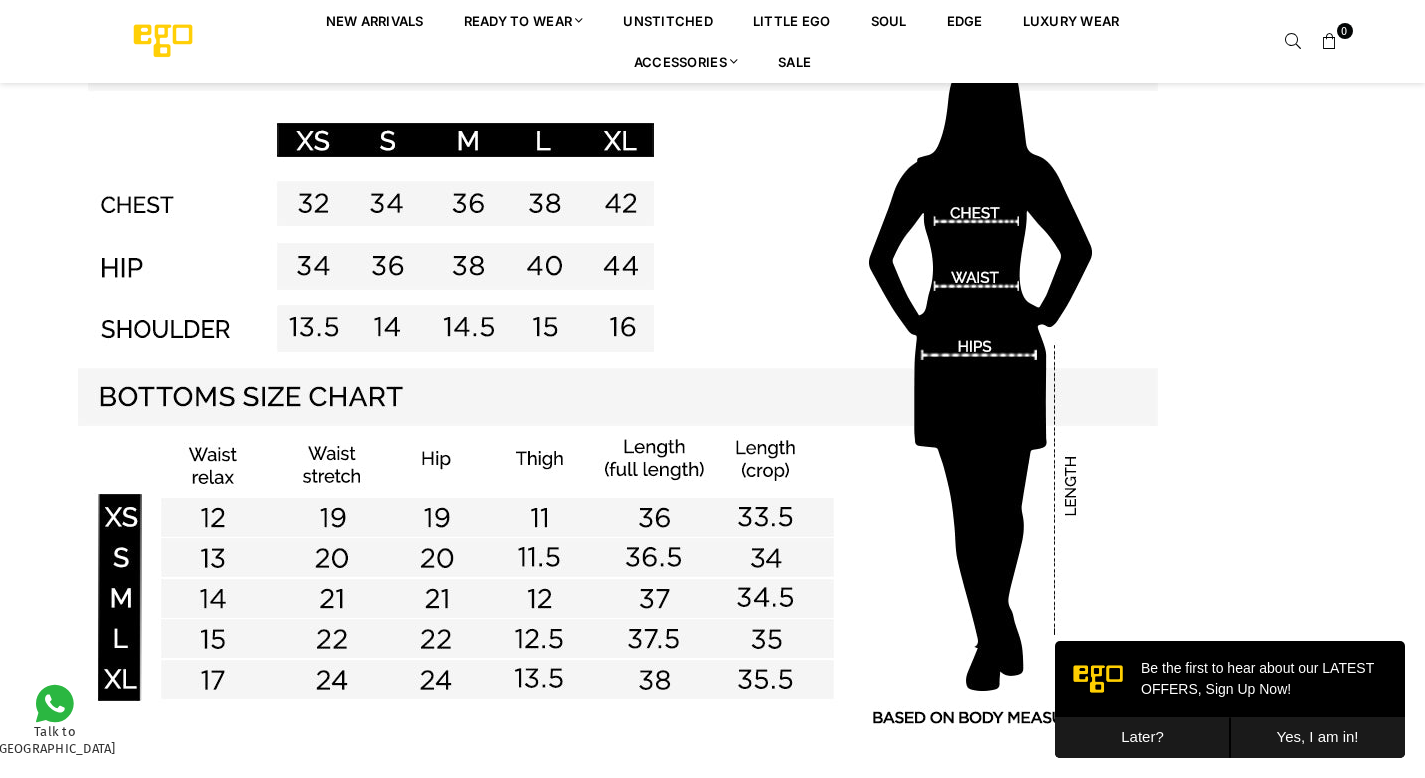 scroll, scrollTop: 0, scrollLeft: 0, axis: both 